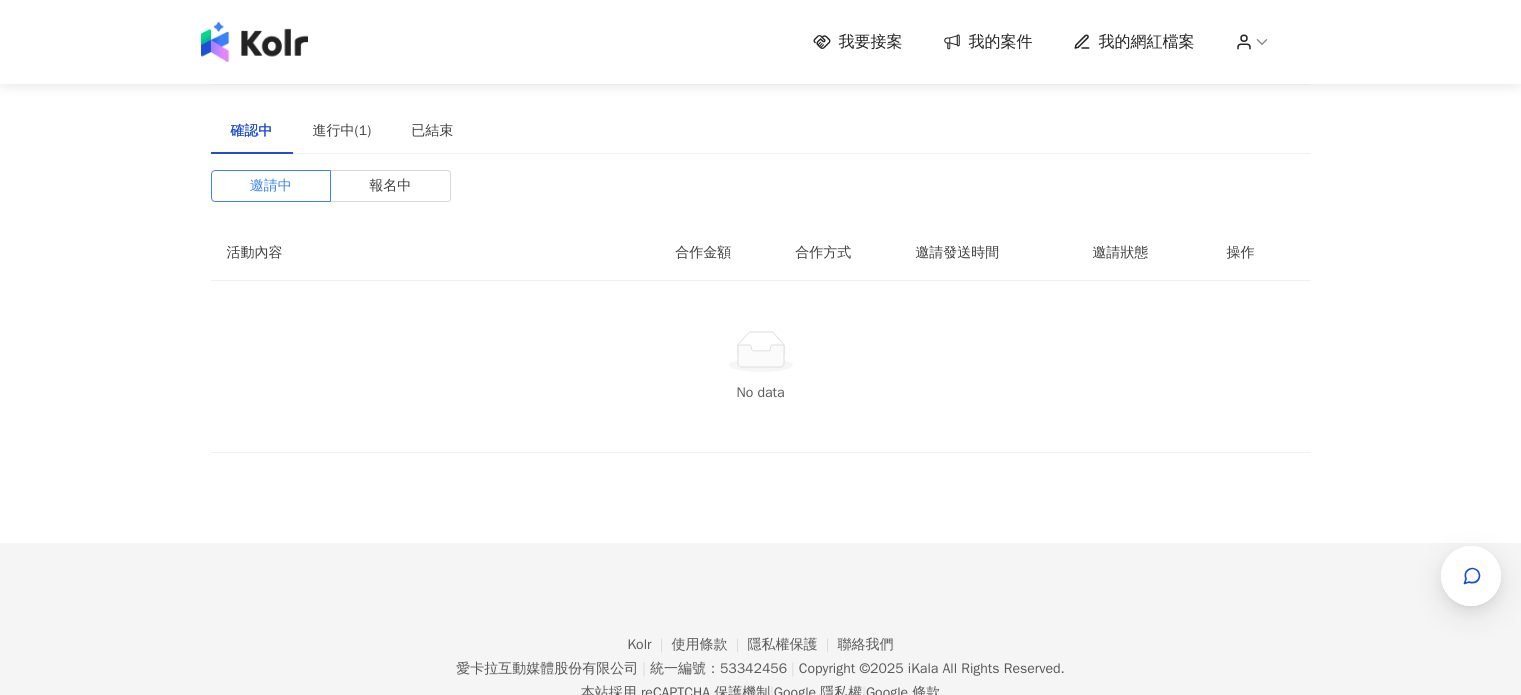 scroll, scrollTop: 0, scrollLeft: 0, axis: both 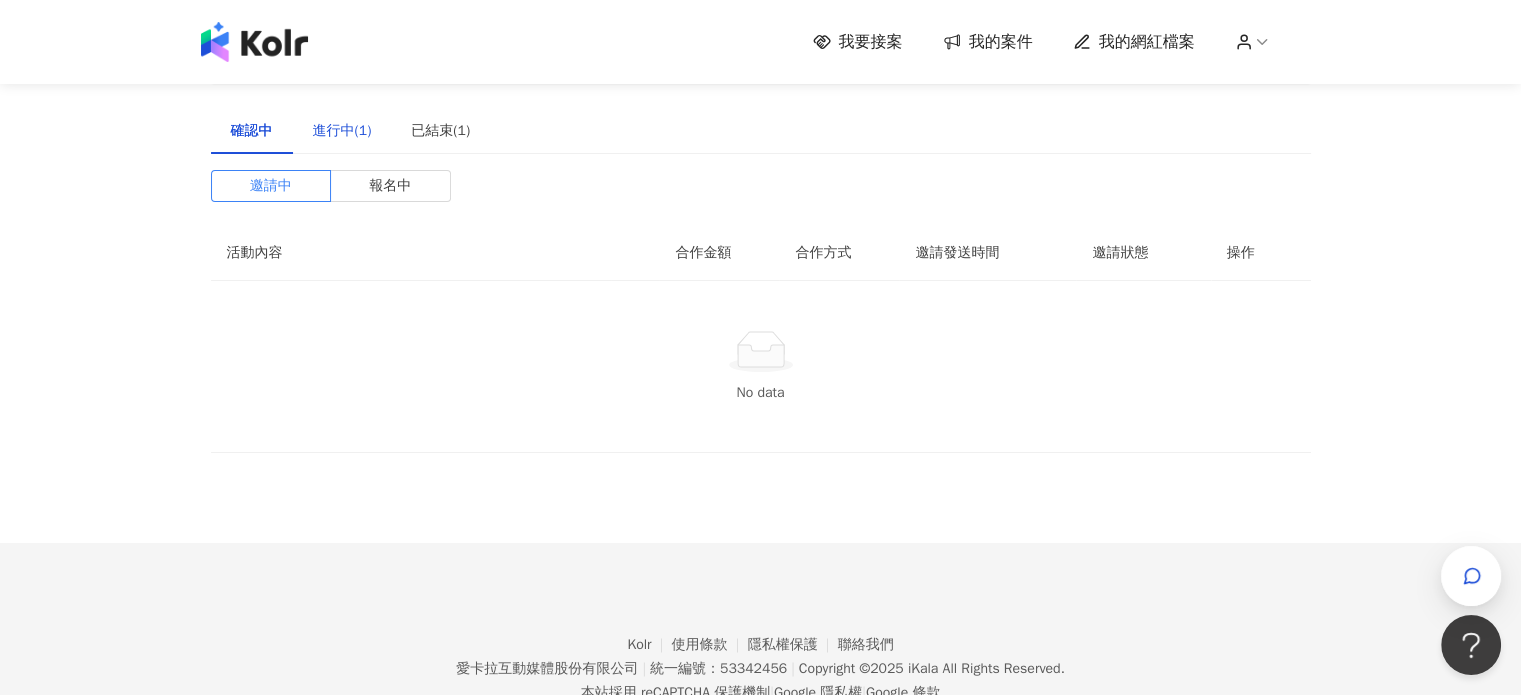 click on "進行中(1)" at bounding box center [342, 131] 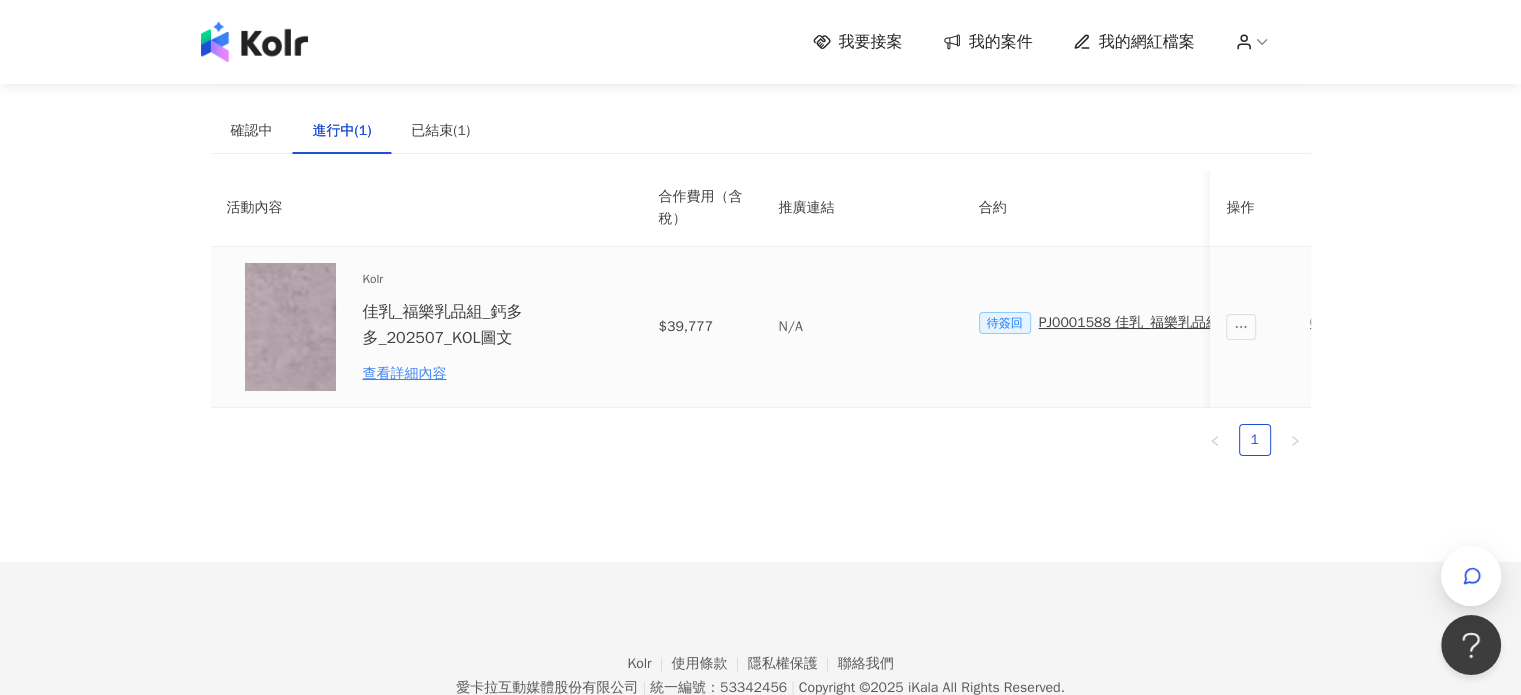 click at bounding box center (291, 327) 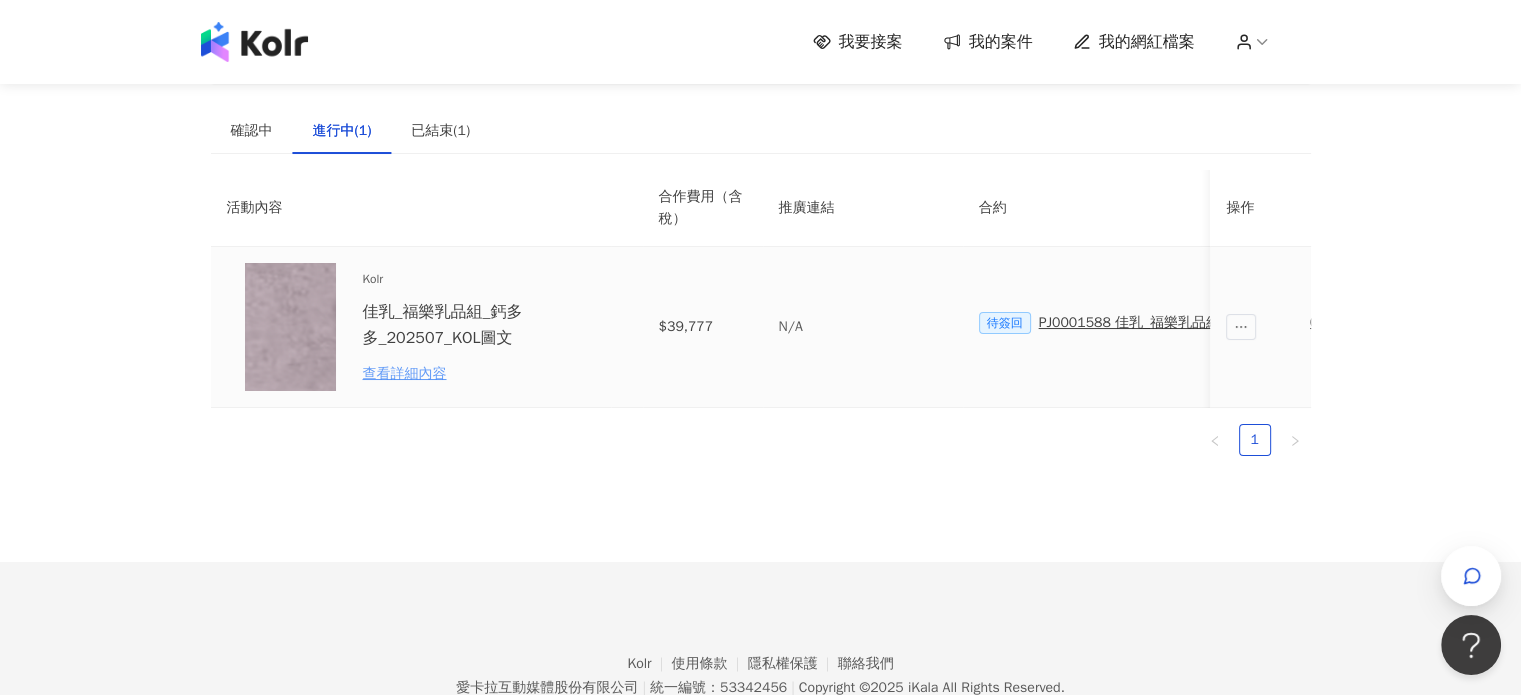 click on "查看詳細內容" at bounding box center [450, 374] 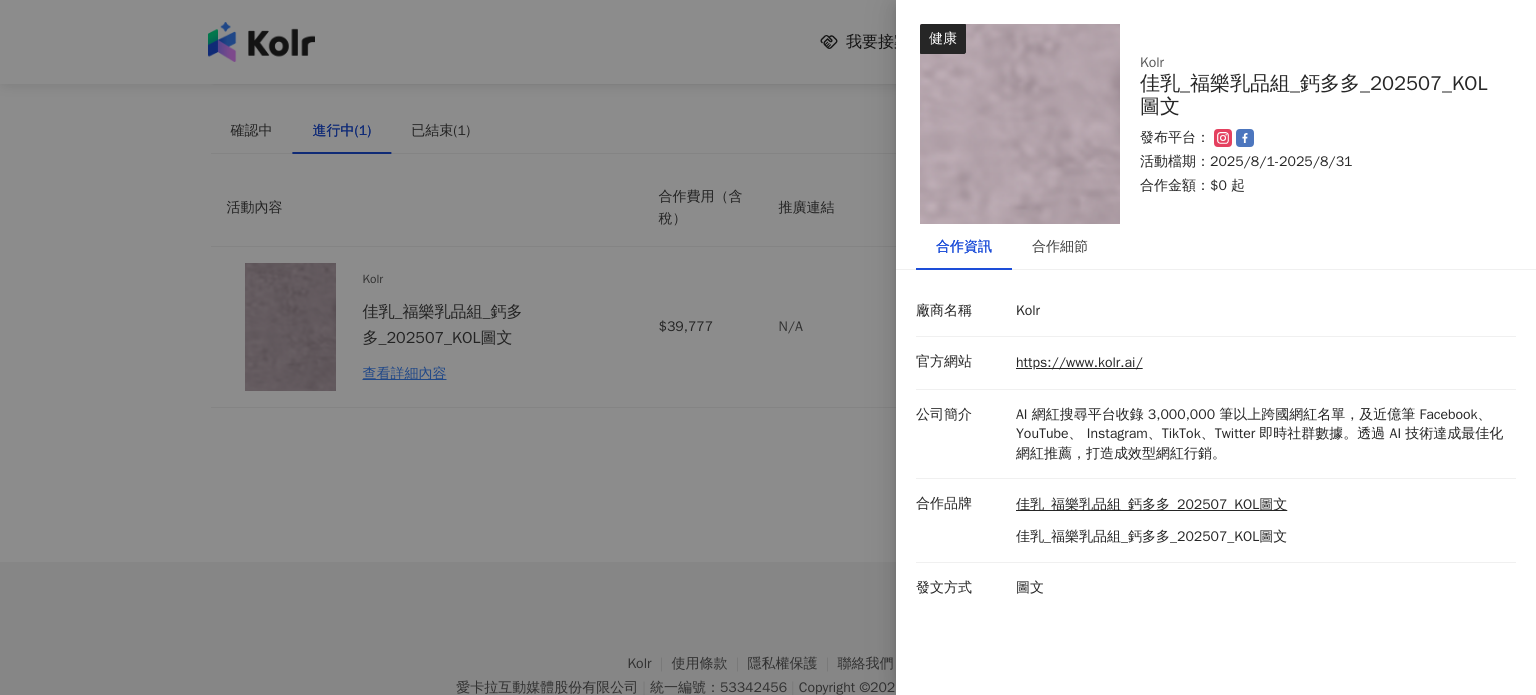 click at bounding box center [768, 347] 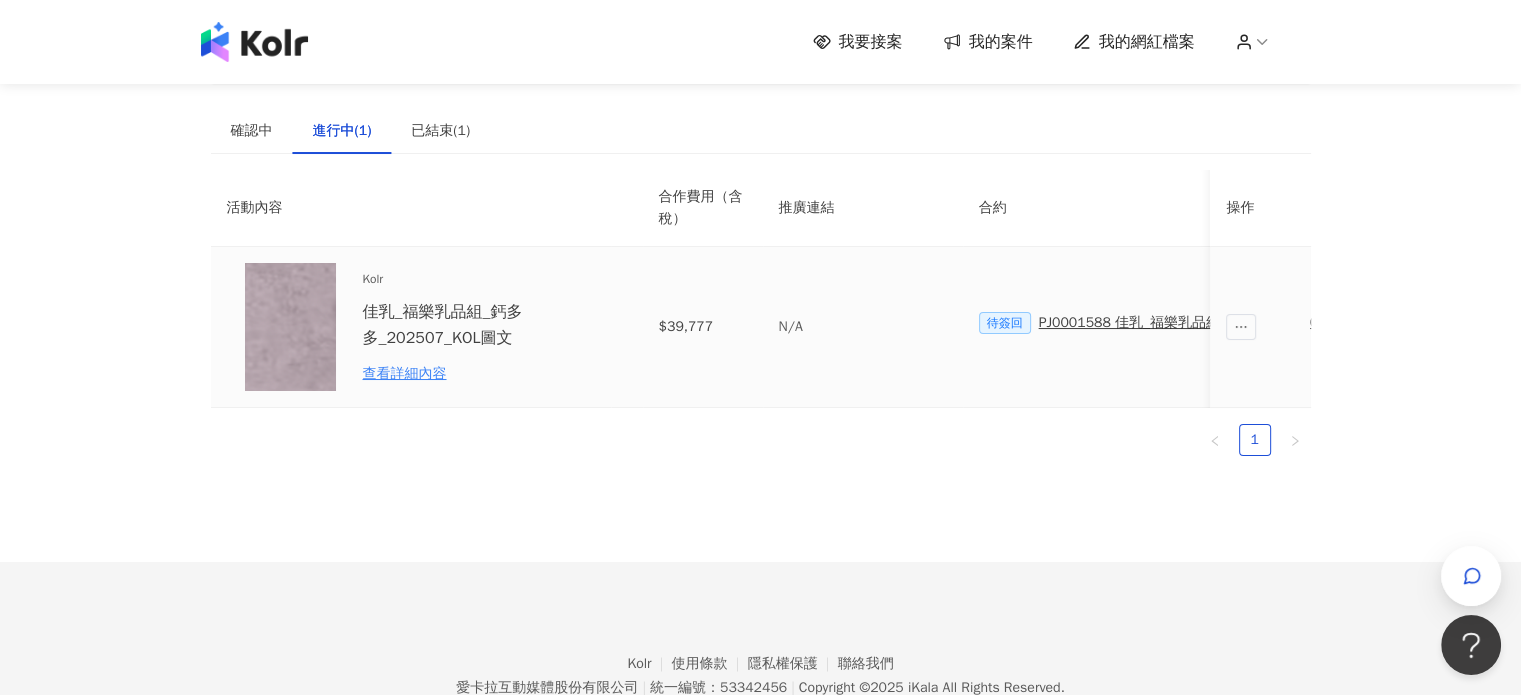 click on "PJ0001588 佳乳_福樂乳品組_鈣多多_202507_活動確認單" at bounding box center [1221, 323] 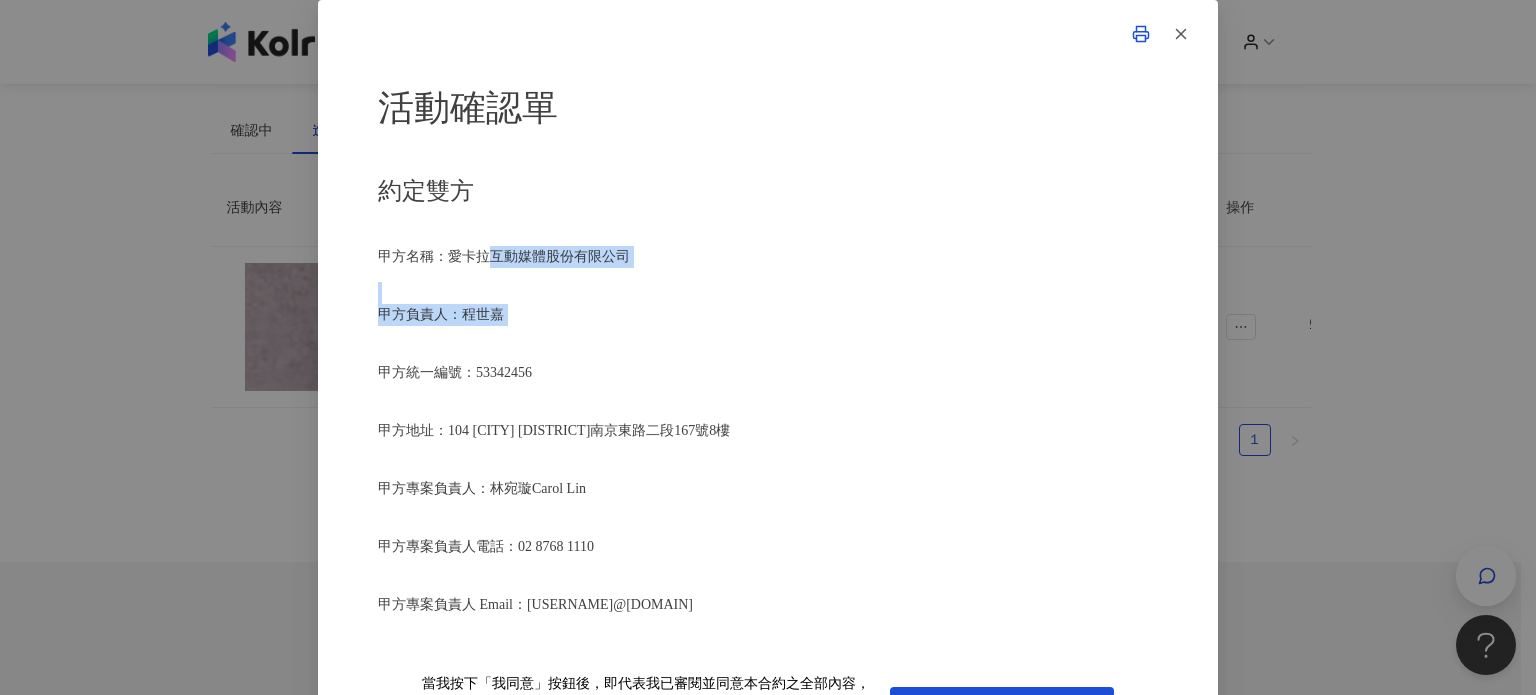 drag, startPoint x: 486, startPoint y: 247, endPoint x: 533, endPoint y: 327, distance: 92.7847 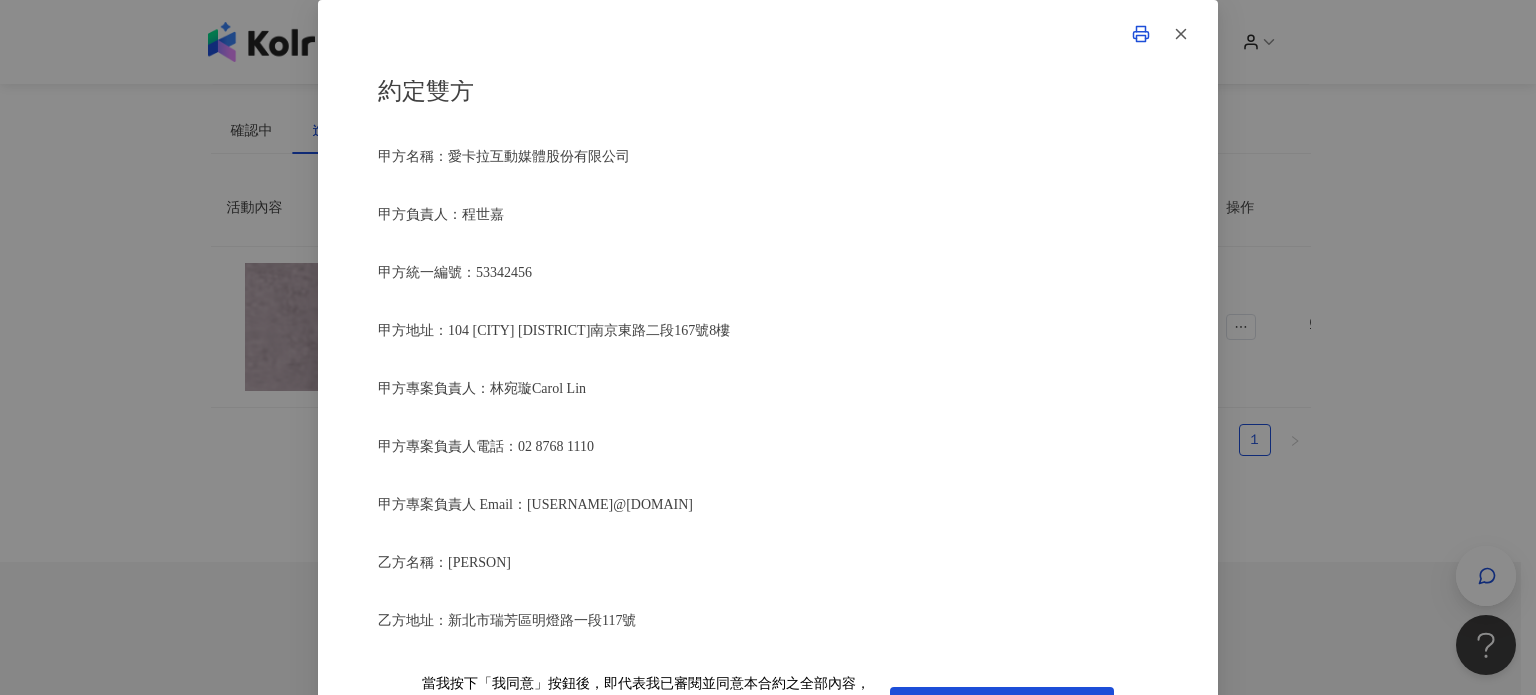 click on "甲方地址：104 [CITY] [DISTRICT]南京東路二段167號8樓" at bounding box center (554, 330) 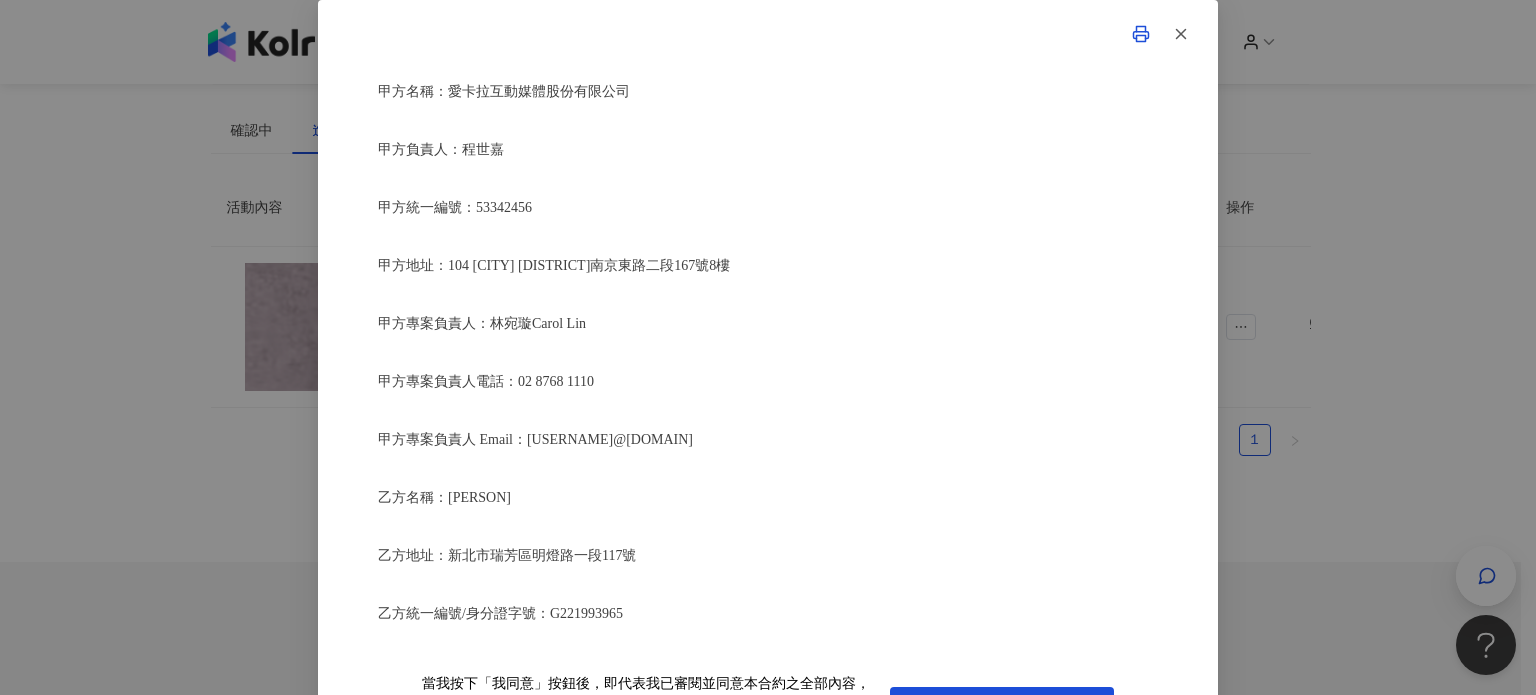 scroll, scrollTop: 200, scrollLeft: 0, axis: vertical 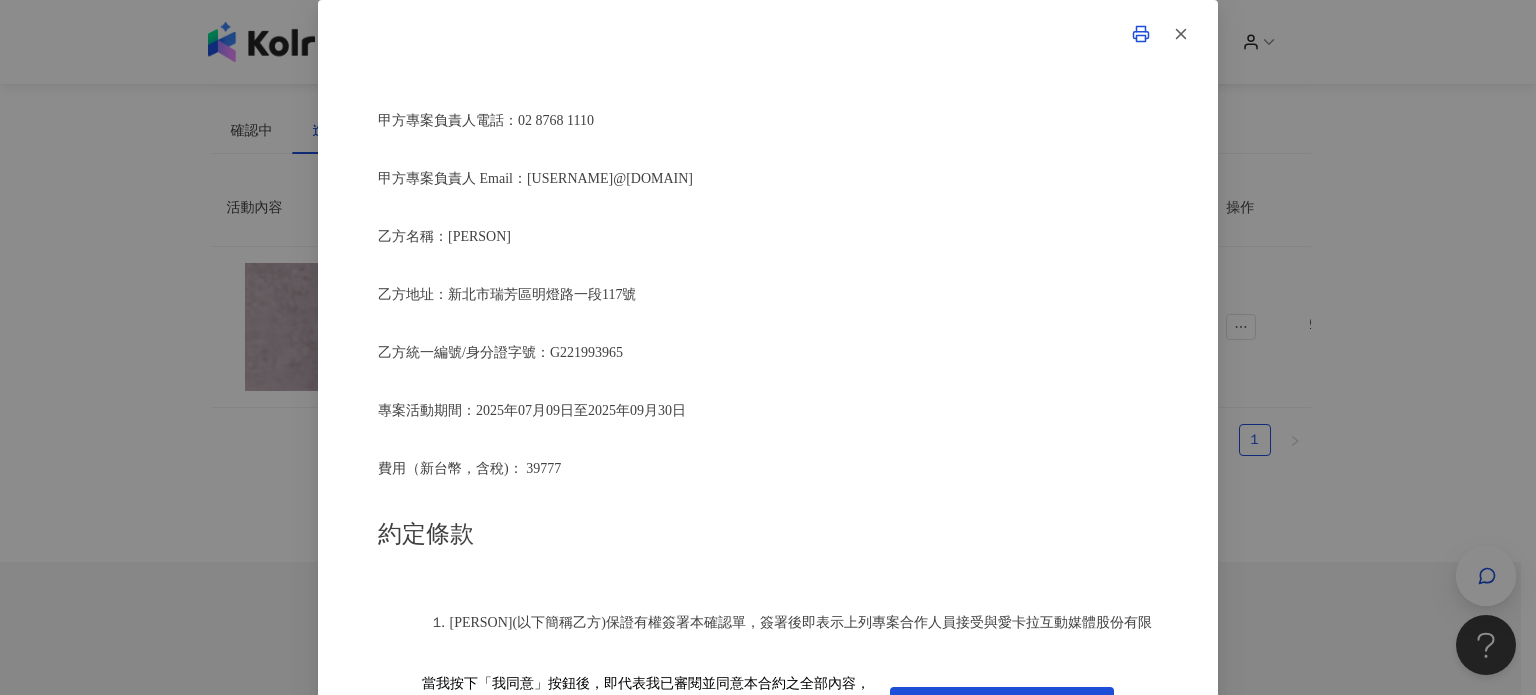 click on "乙方地址：新北市瑞芳區明燈路一段117號" at bounding box center [507, 294] 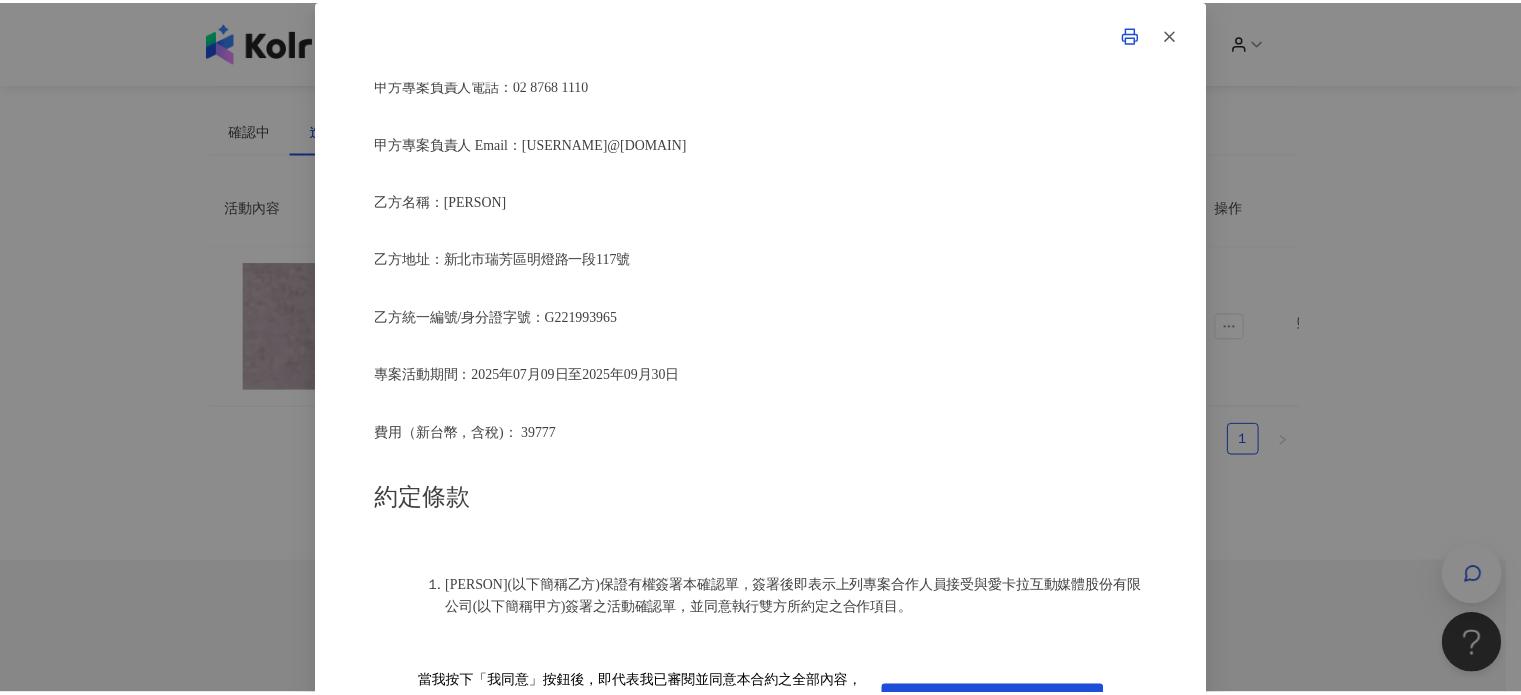 scroll, scrollTop: 426, scrollLeft: 0, axis: vertical 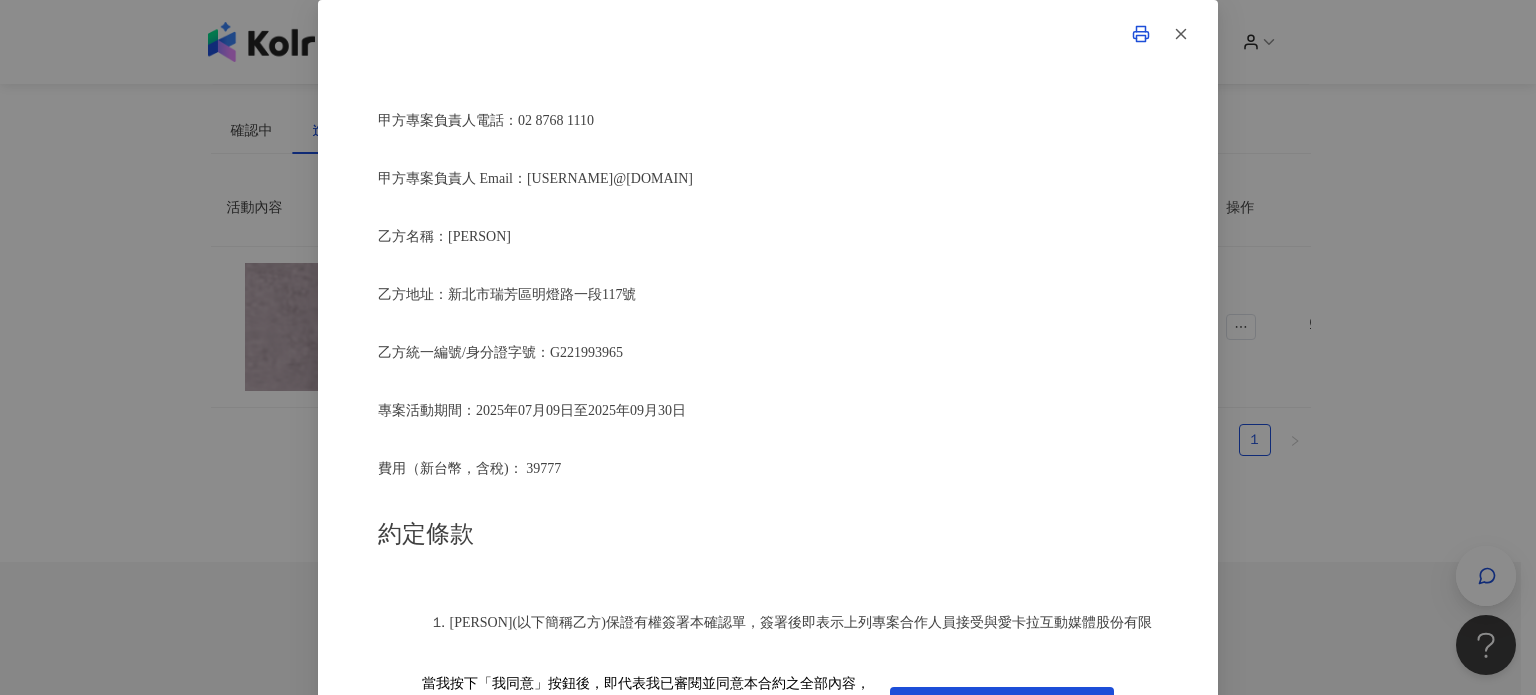 click on "活動確認單
約定雙方
甲方名稱：愛卡拉互動媒體股份有限公司
甲方負責人：[PERSON]
甲方統一編號：53342456
甲方地址：104 [CITY] [DISTRICT]南京東路二段167號8樓
甲方專案負責人：[PERSON]
甲方專案負責人電話：02 8768 1110
甲方專案負責人 Email：[USERNAME]@[DOMAIN]
乙方名稱：[PERSON]
乙方地址：新北市瑞芳區明燈路一段117號
乙方統一編號/身分證字號：G221993965
專案活動期間：2025年07月09日至2025年09月30日
費用（新台幣，含稅)： 39777
約定條款
[PERSON](以下簡稱乙方)保證有權簽署本確認單，簽署後即表示上列專案合作人員接受與愛卡拉互動媒體股份有限公司(以下簡稱甲方)簽署之活動確認單，並同意執行雙方所約定之合作項目。
簽署本確認單後，雙方需遵從 佳乳_福樂乳品組_鈣多多_202507_KOL圖文 專案活動條件，不得取消確認單或中途終止。" at bounding box center (768, 347) 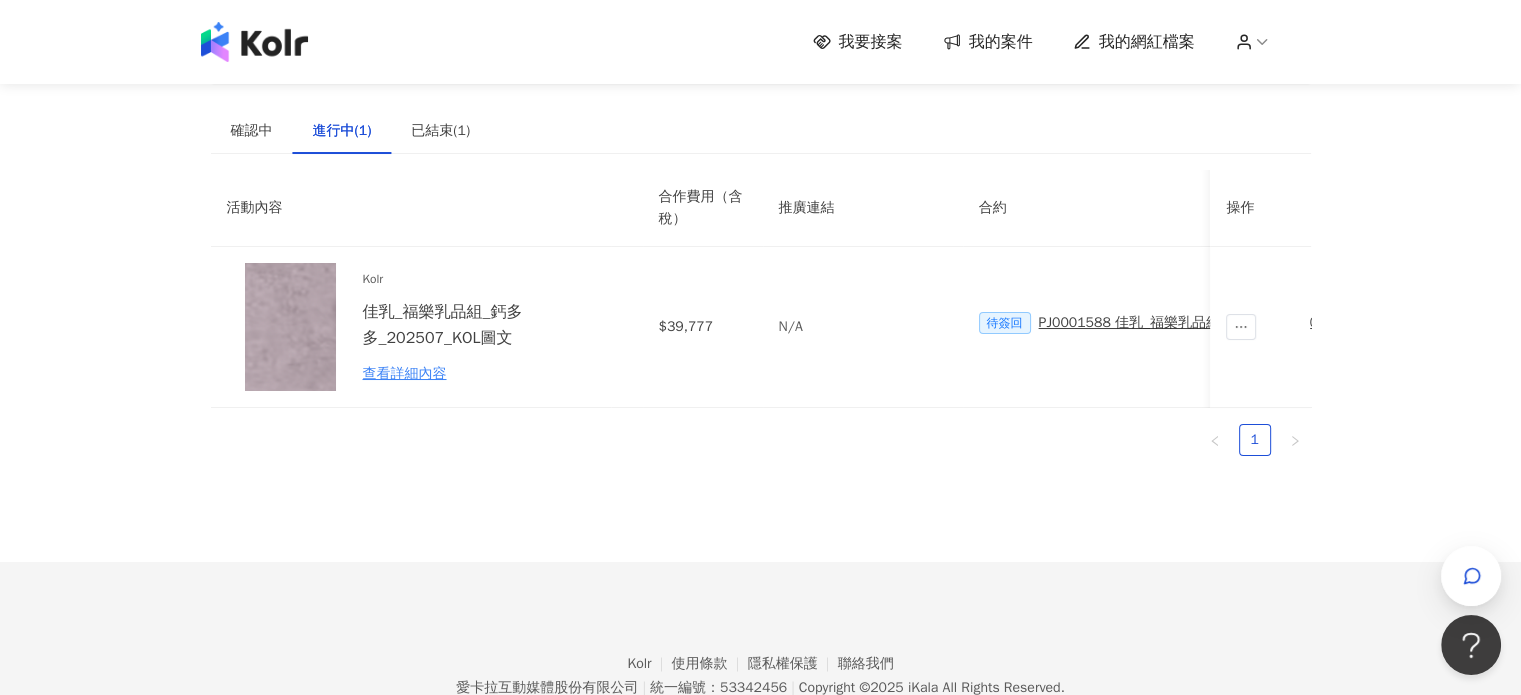 click 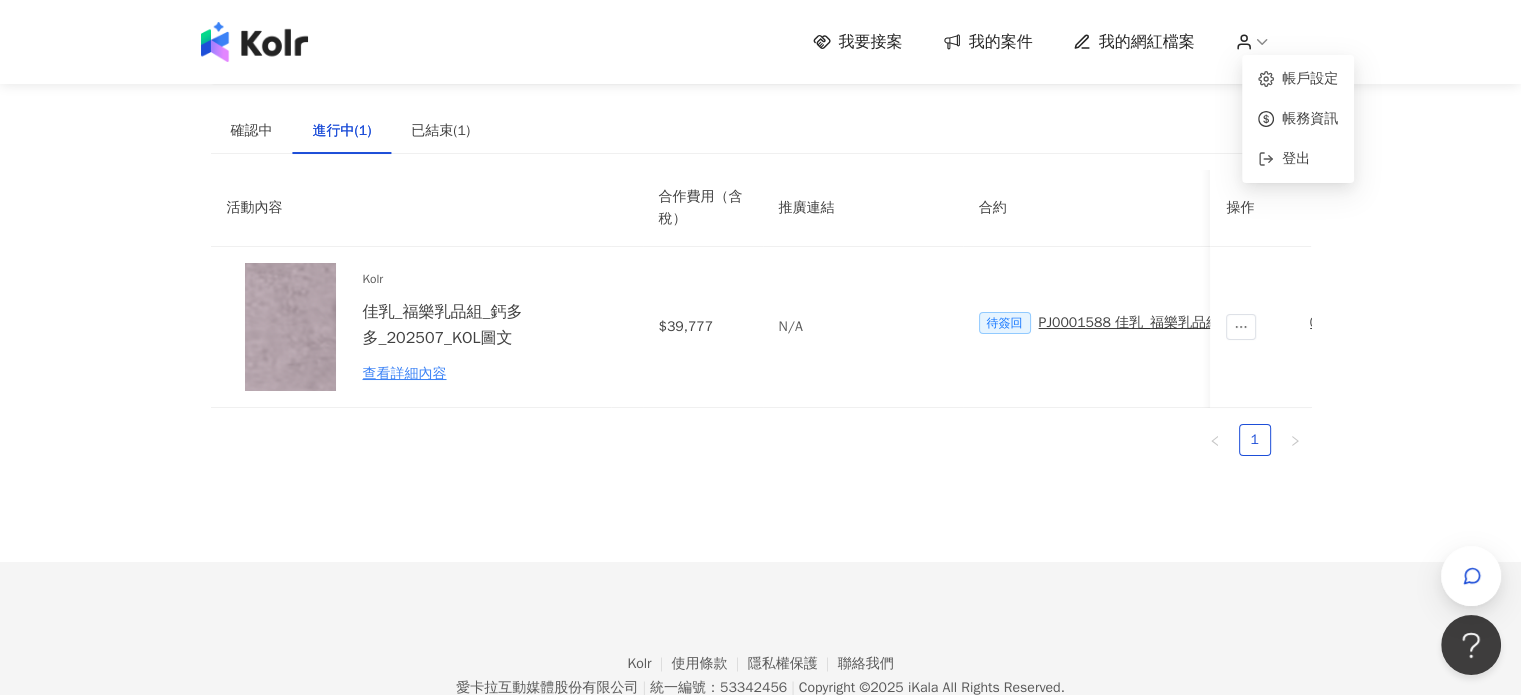 click on "我要接案 我的案件 我的網紅檔案" at bounding box center [761, 42] 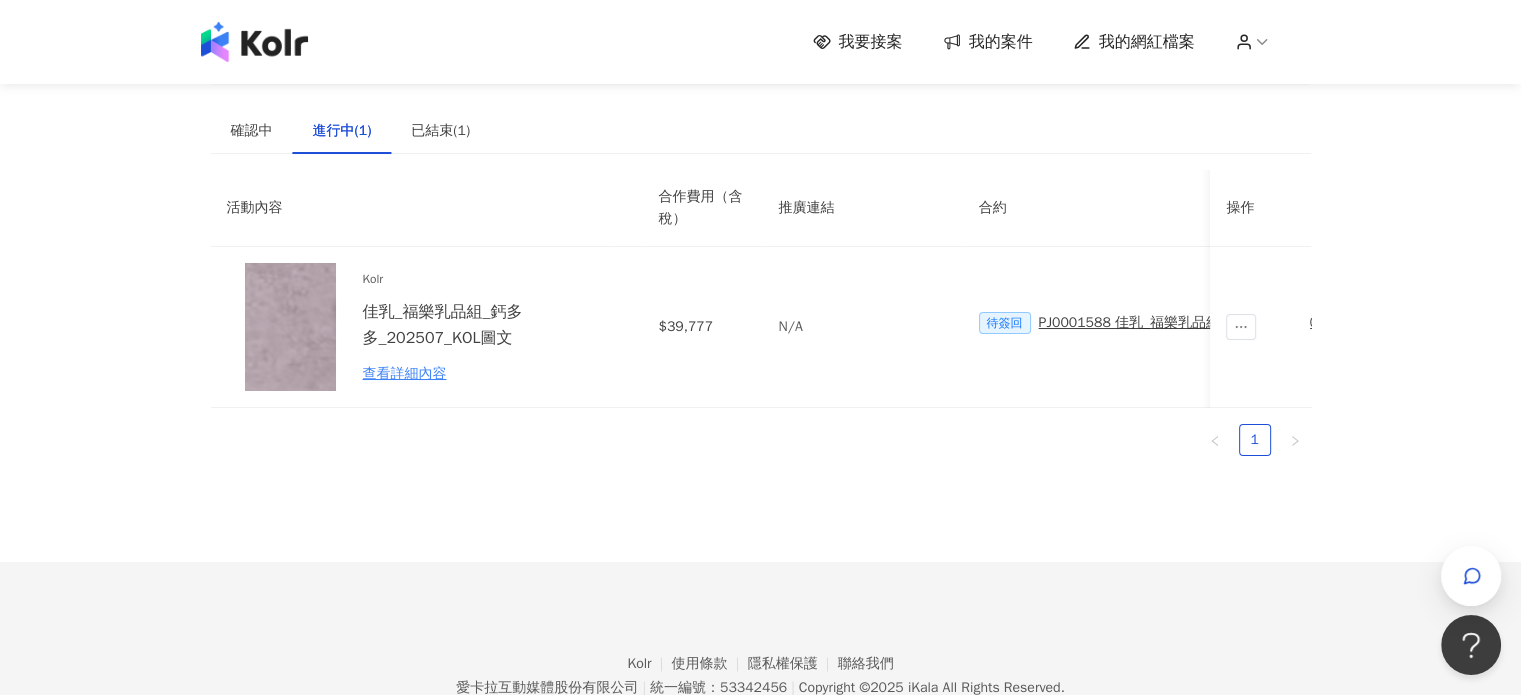 click on "我的網紅檔案" at bounding box center (1147, 42) 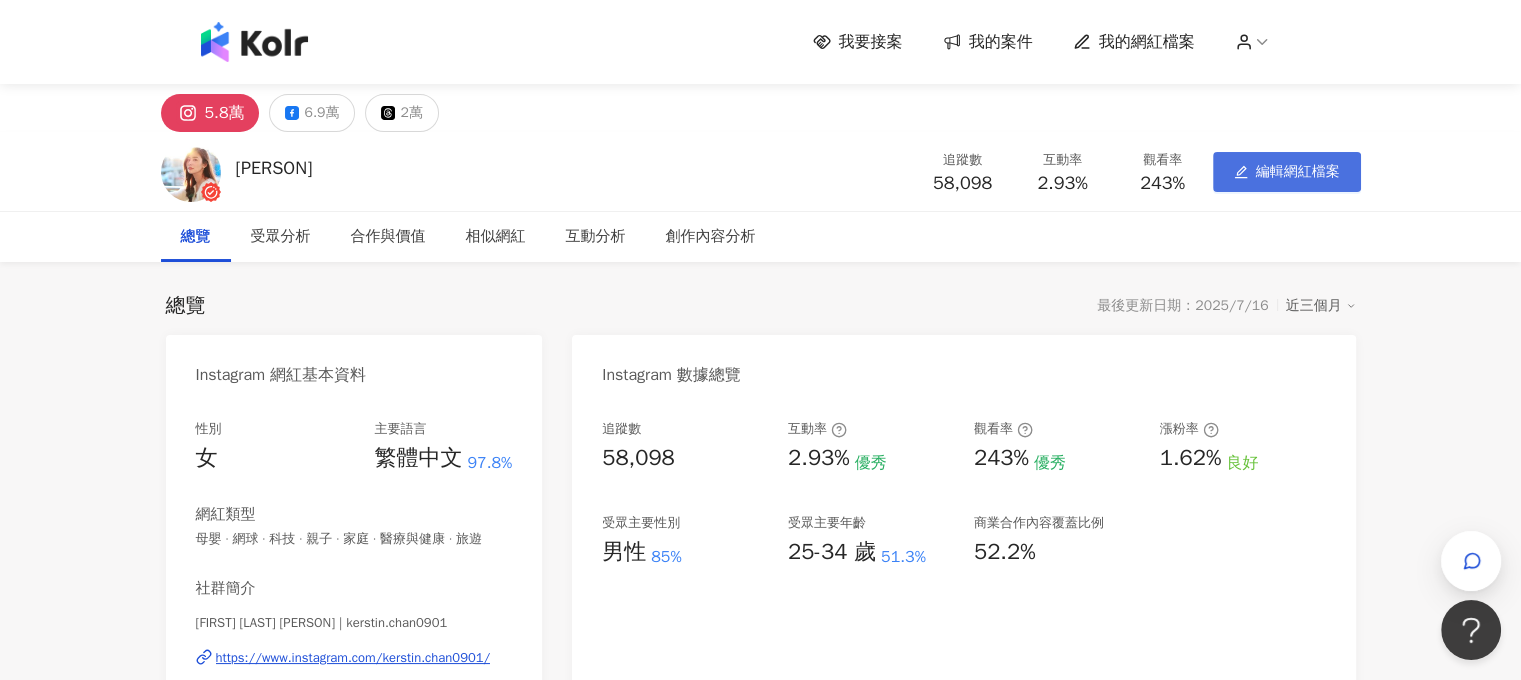 click on "編輯網紅檔案" at bounding box center [1287, 172] 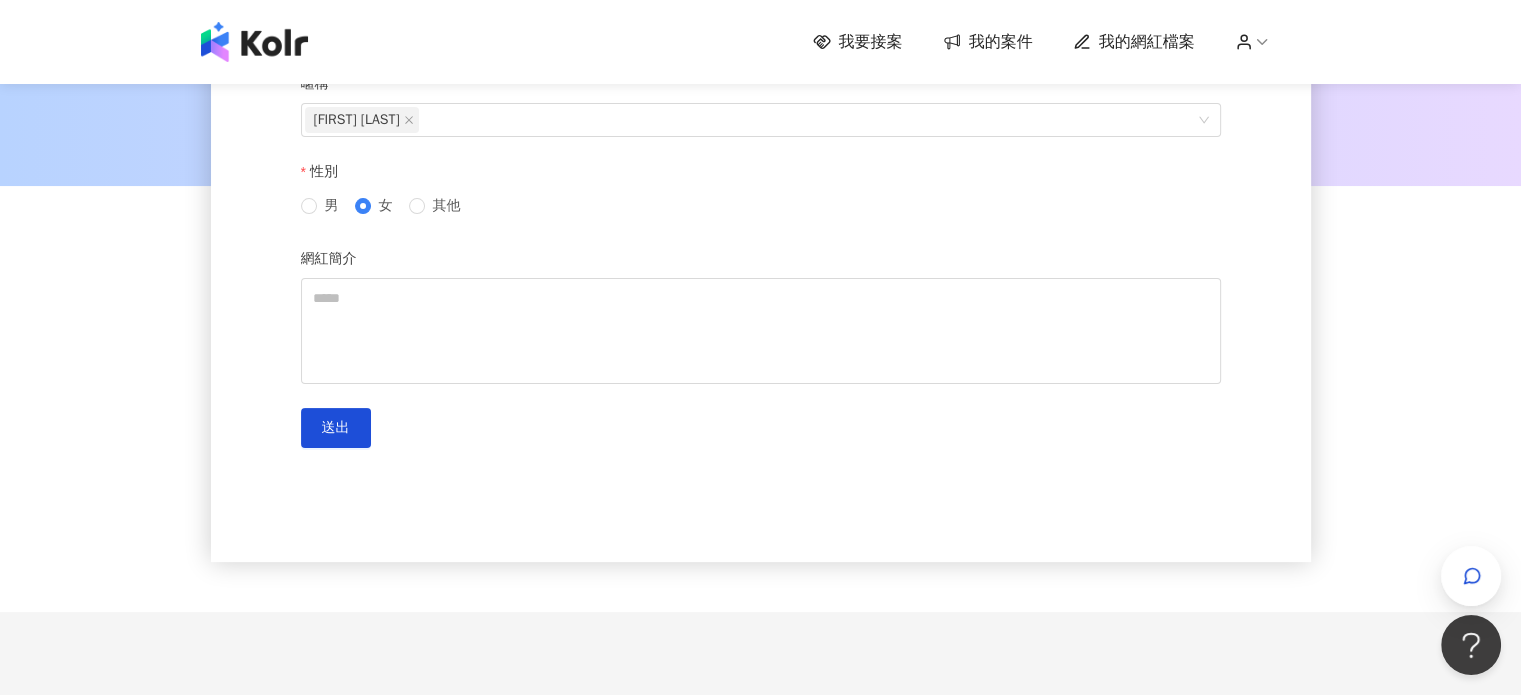 scroll, scrollTop: 0, scrollLeft: 0, axis: both 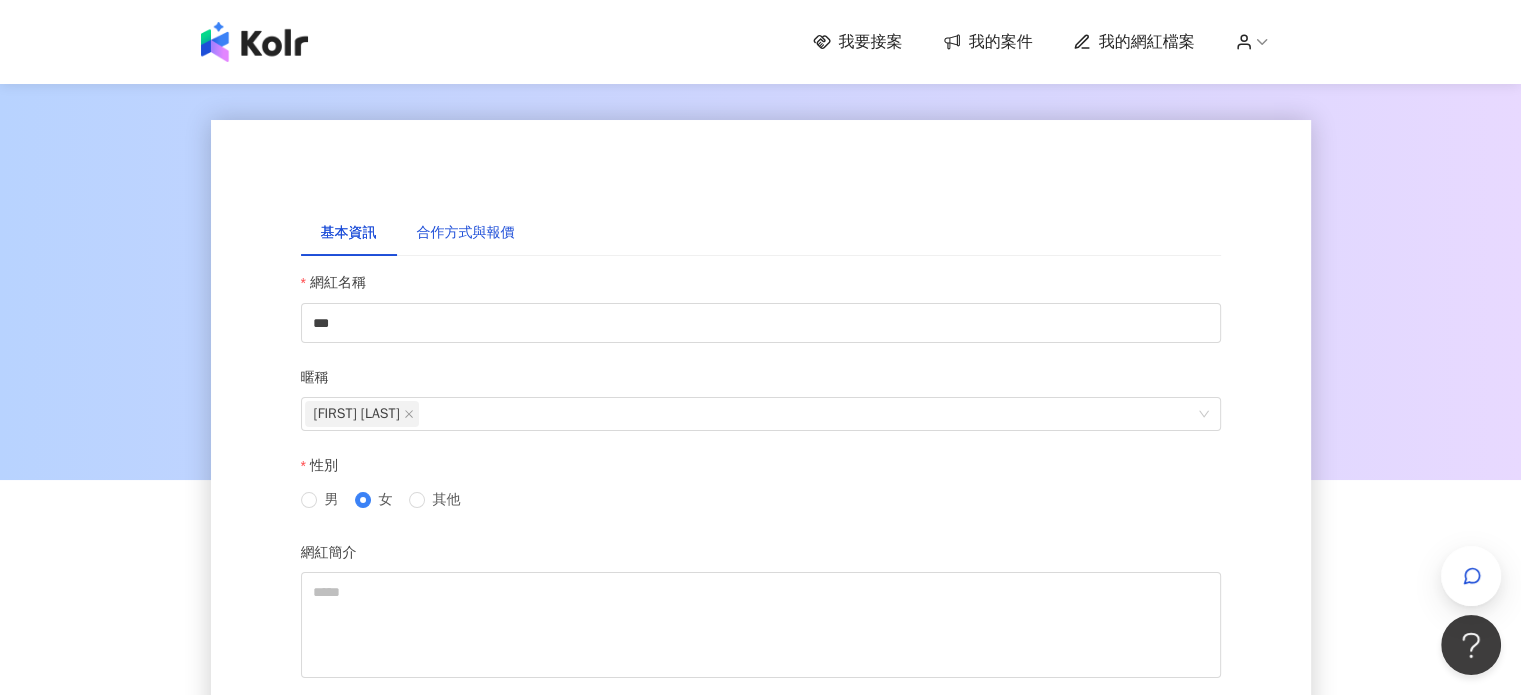 click on "合作方式與報價" at bounding box center (466, 233) 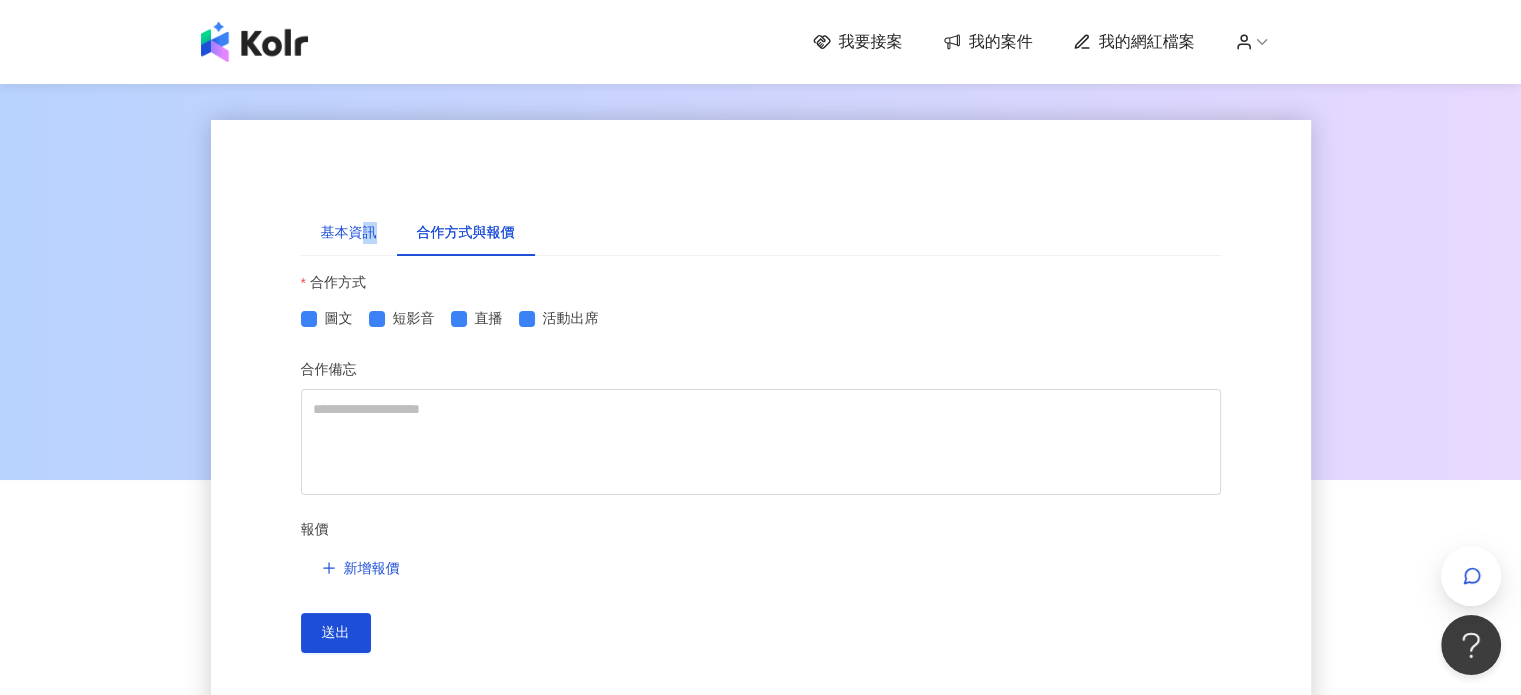 drag, startPoint x: 364, startPoint y: 232, endPoint x: 383, endPoint y: 231, distance: 19.026299 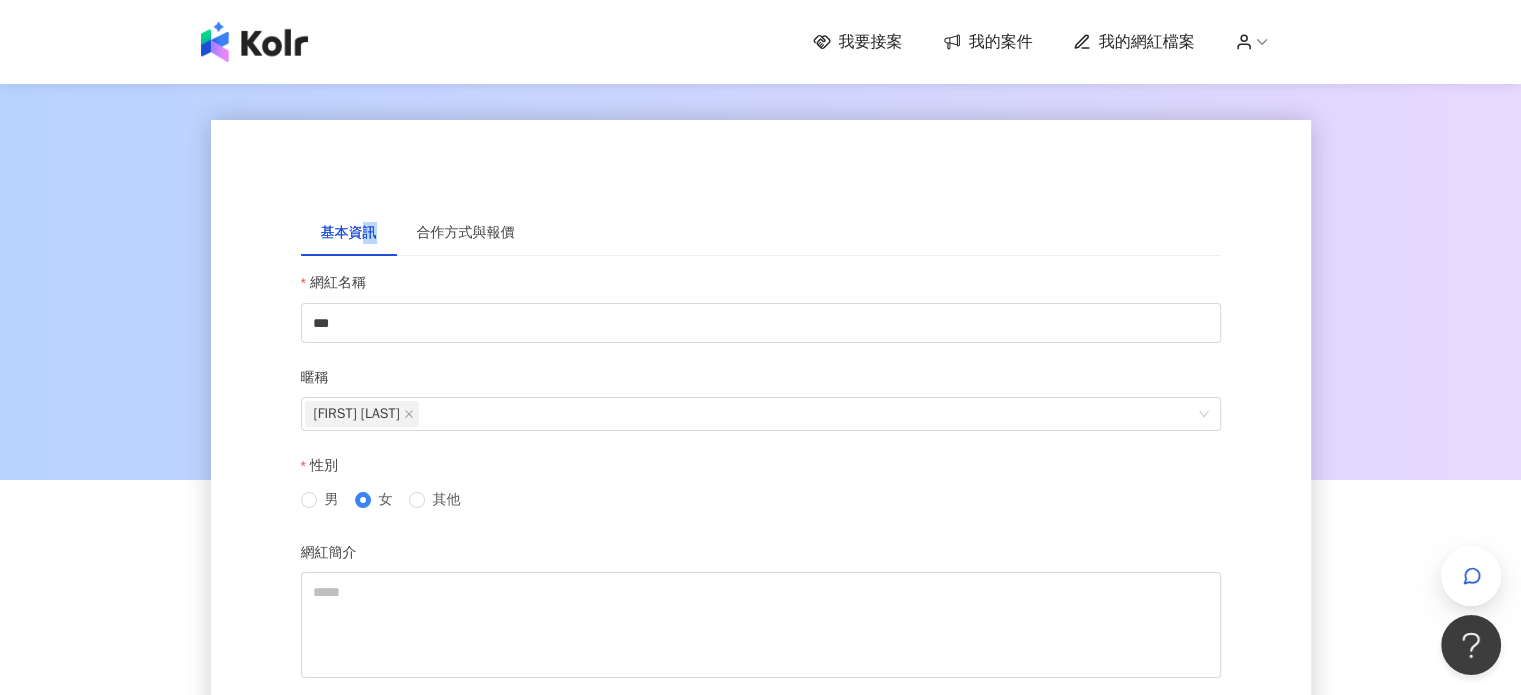 click on "我要接案 我的案件 我的網紅檔案" at bounding box center [1062, 42] 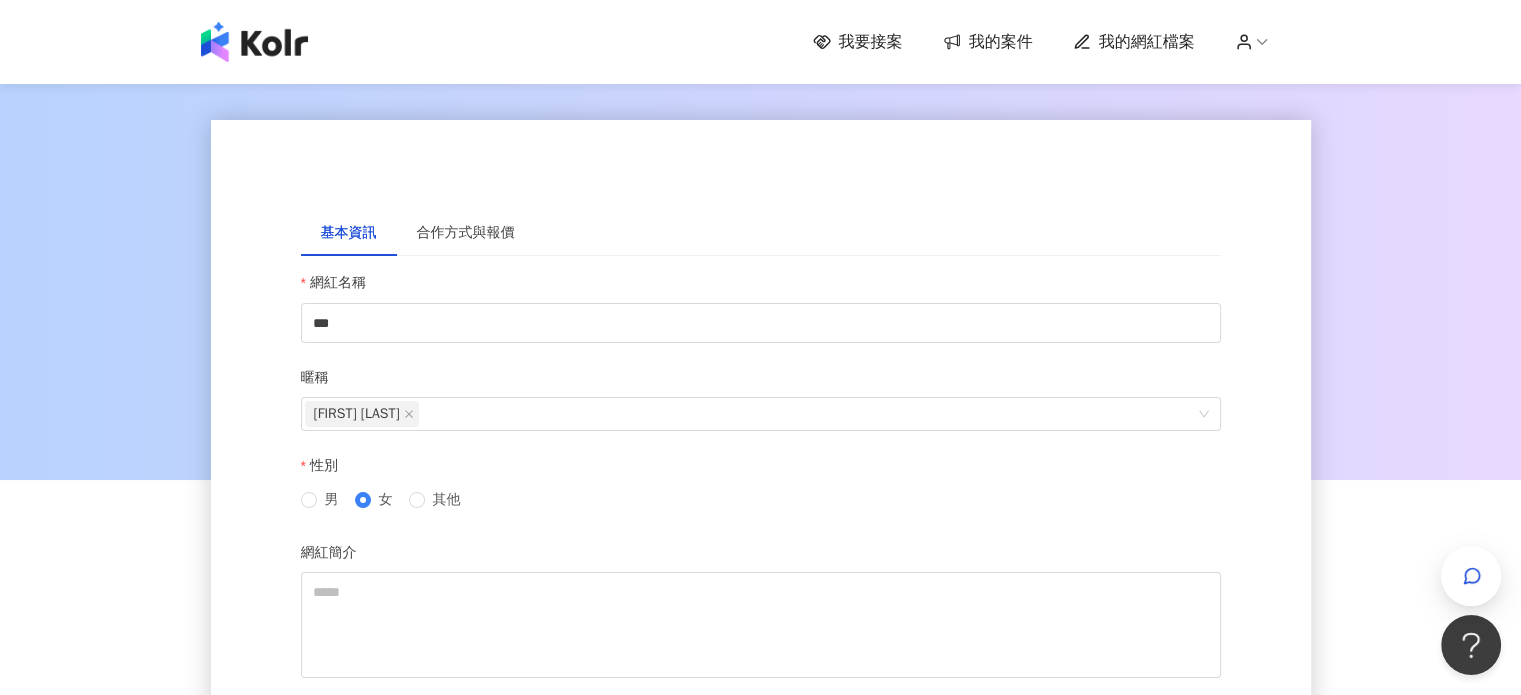 click 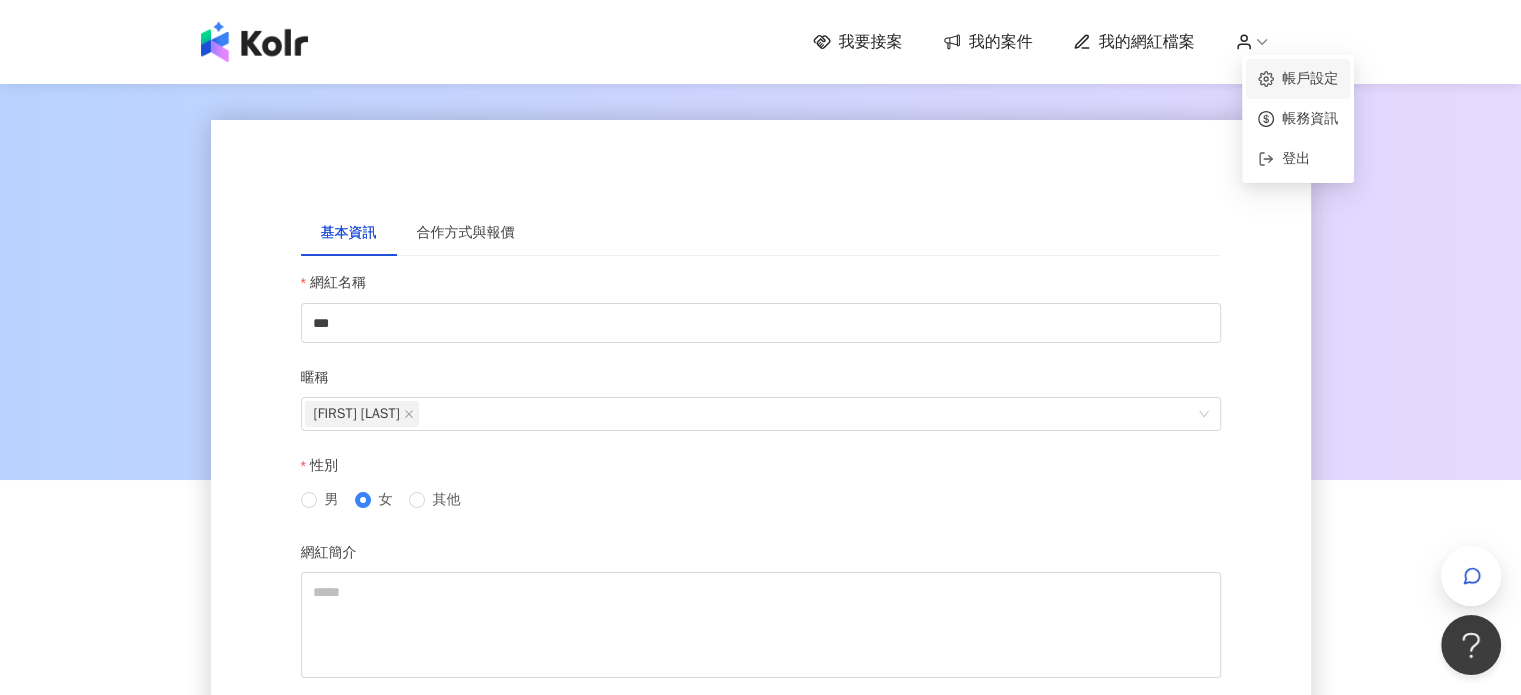click on "帳戶設定" at bounding box center [1310, 78] 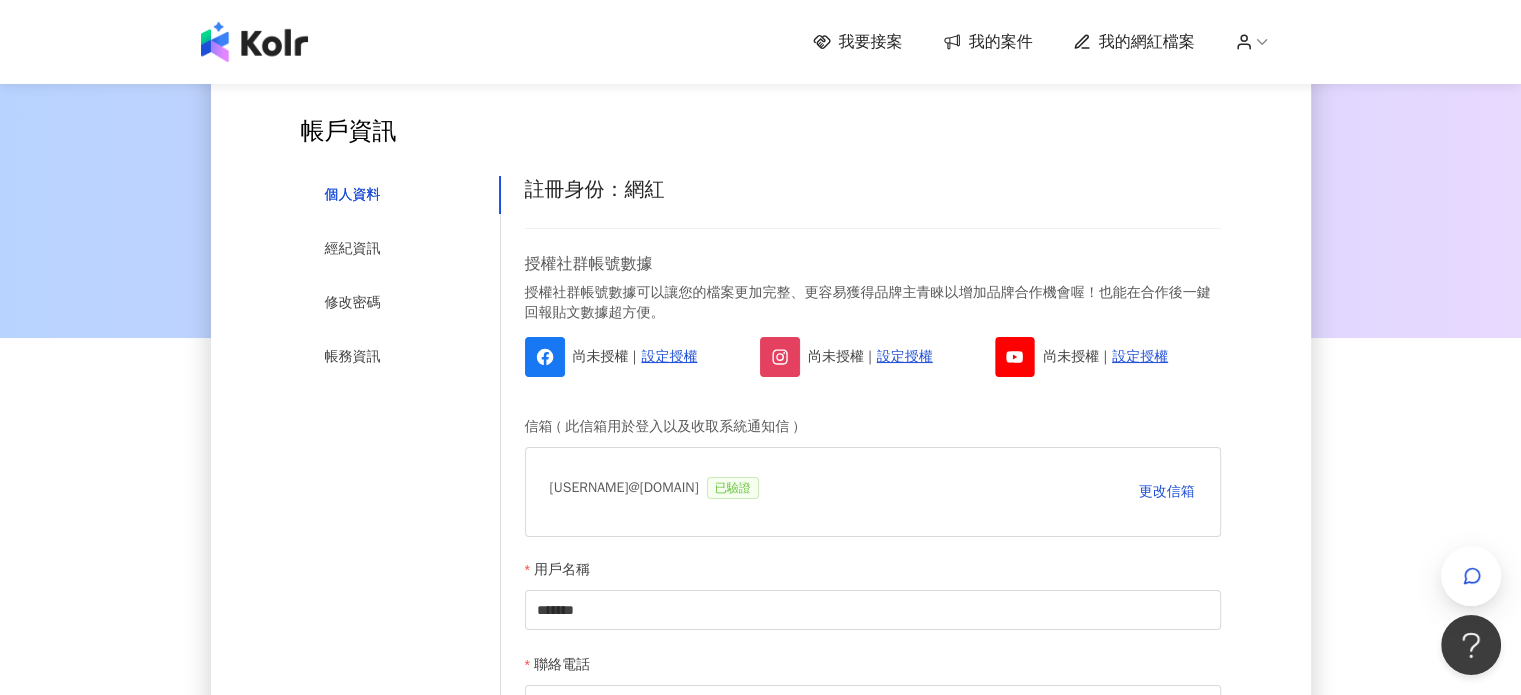 scroll, scrollTop: 100, scrollLeft: 0, axis: vertical 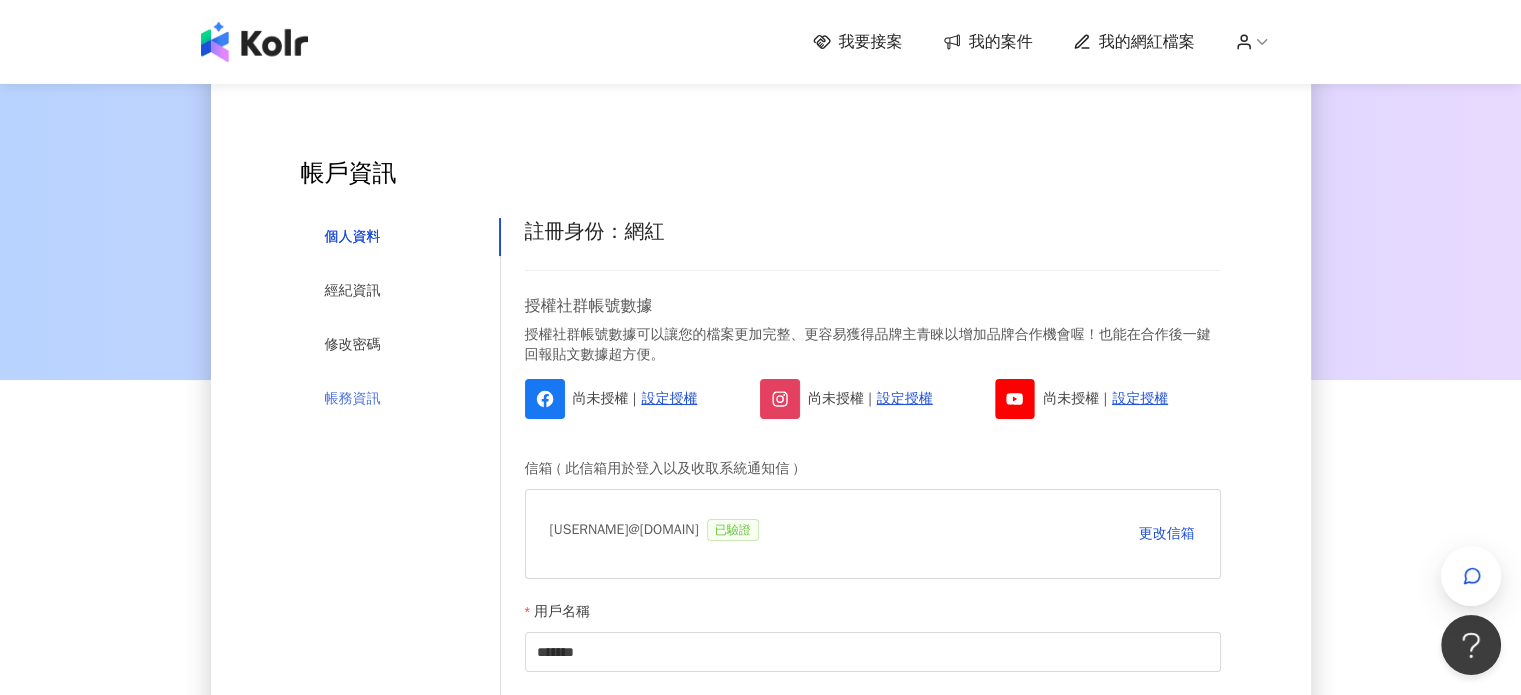 click on "帳務資訊" at bounding box center [401, 399] 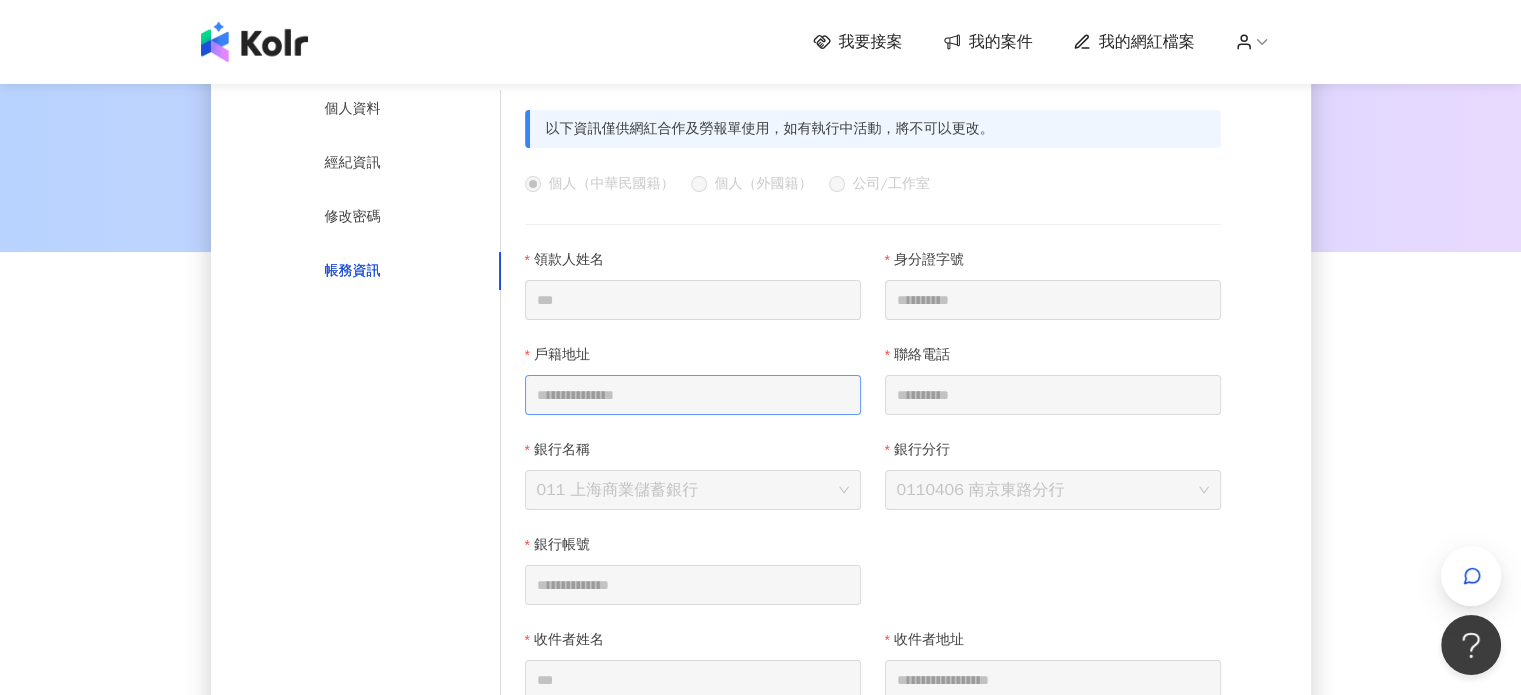 scroll, scrollTop: 300, scrollLeft: 0, axis: vertical 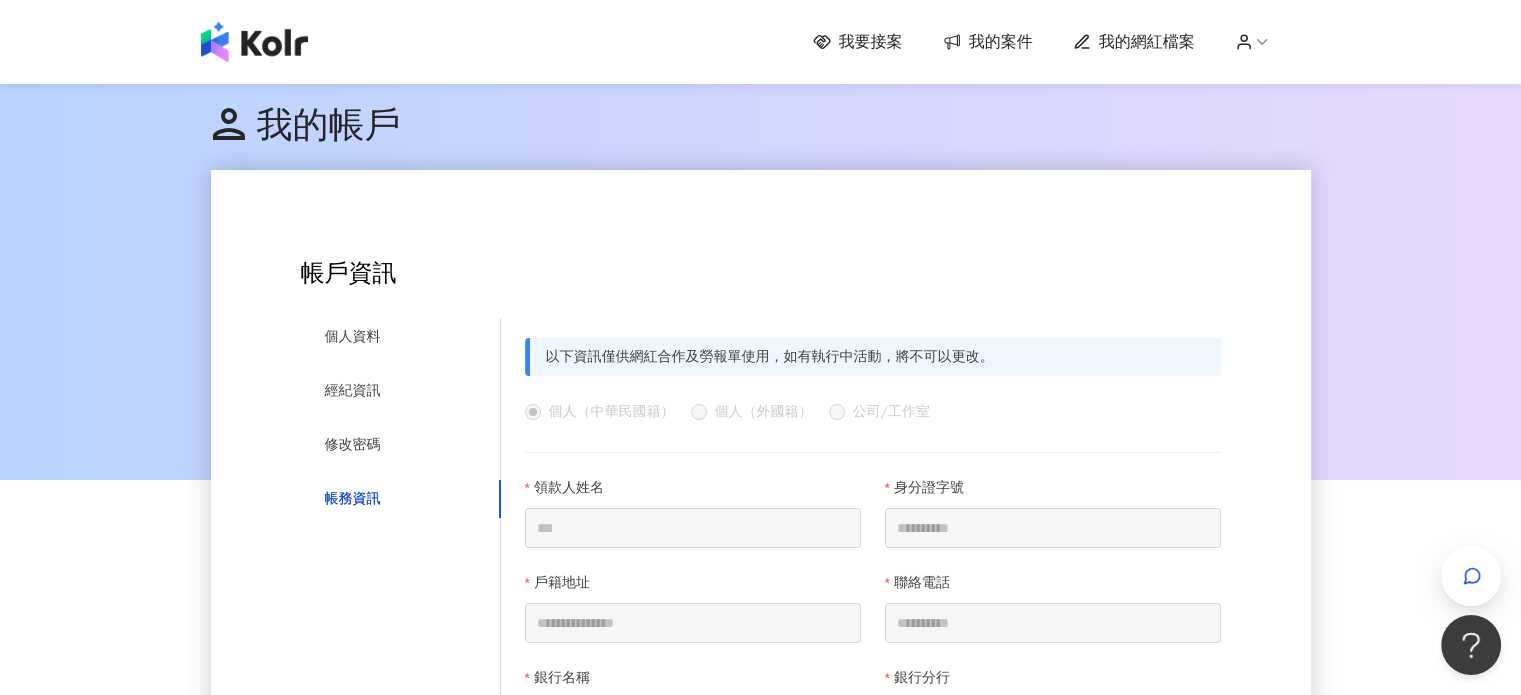 type 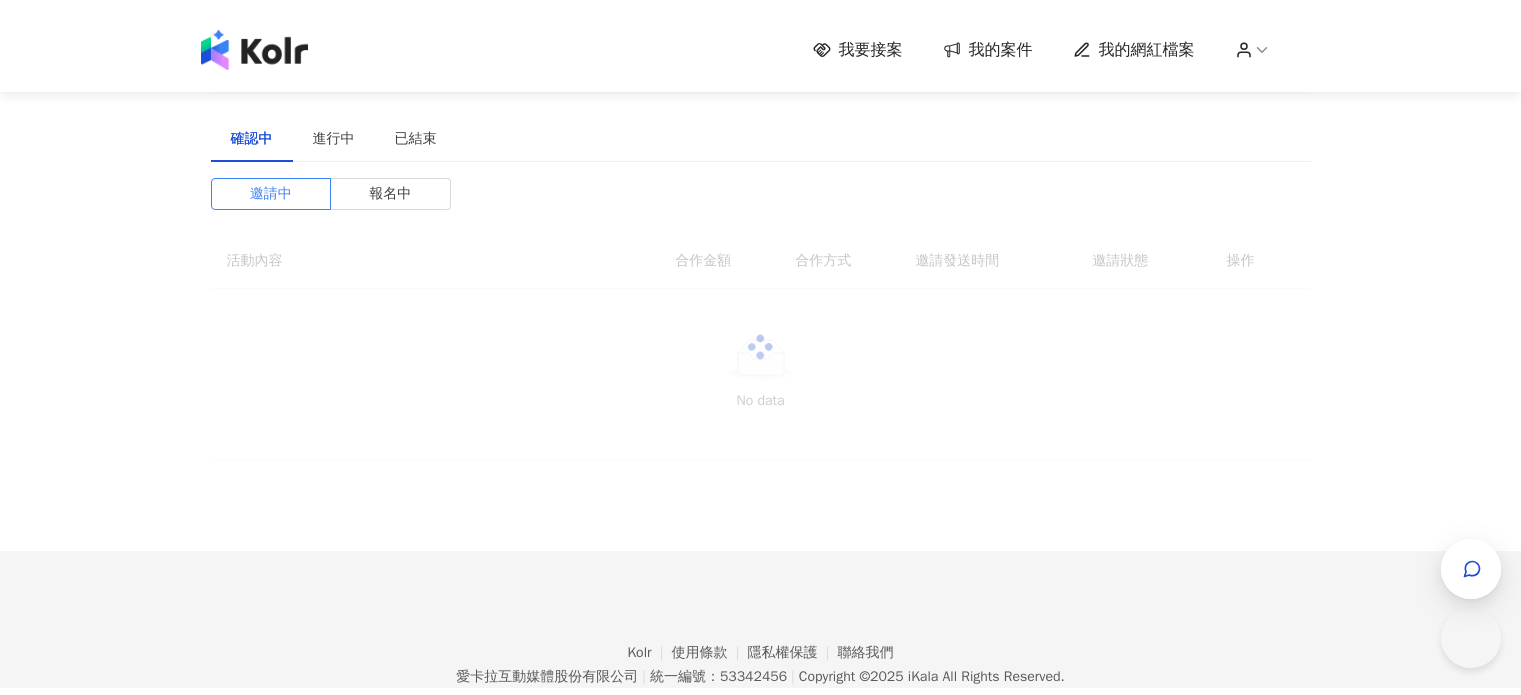 scroll, scrollTop: 0, scrollLeft: 0, axis: both 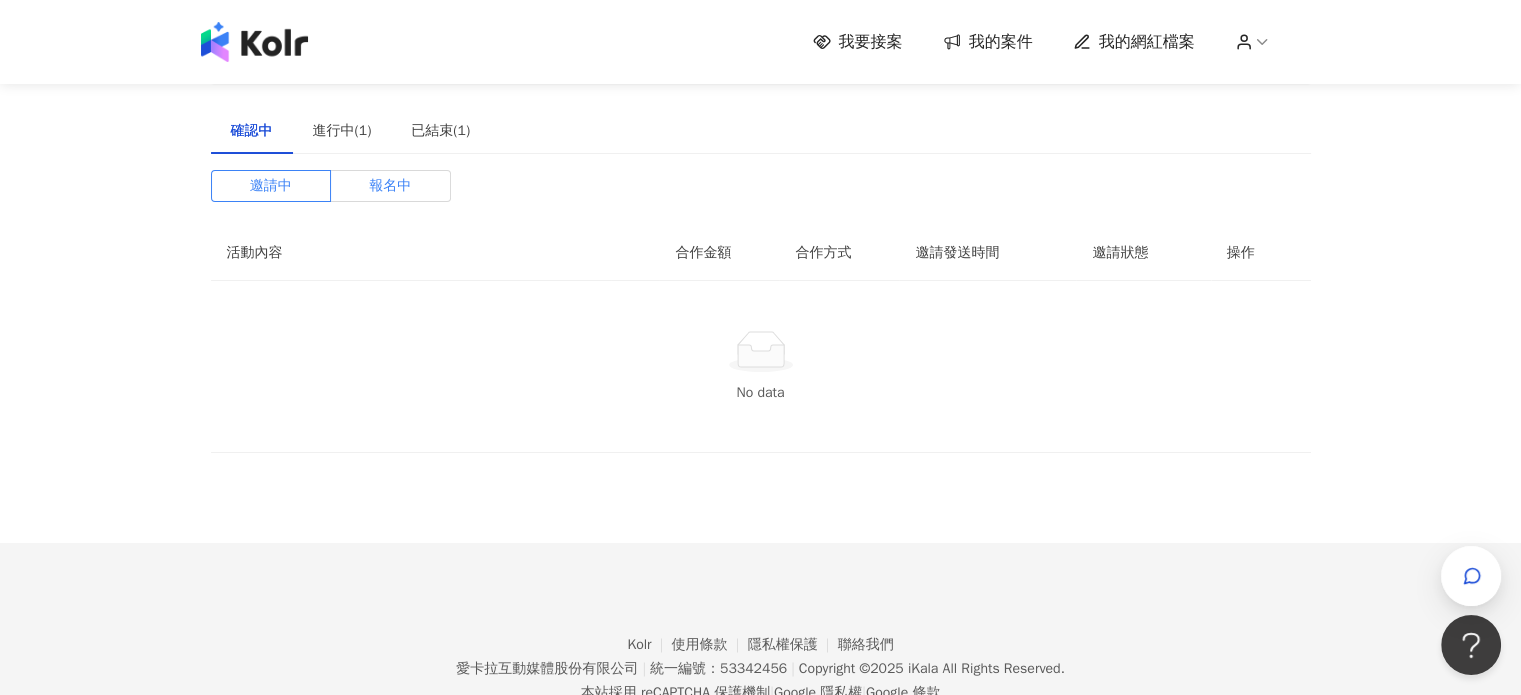 click on "報名中" at bounding box center [390, 186] 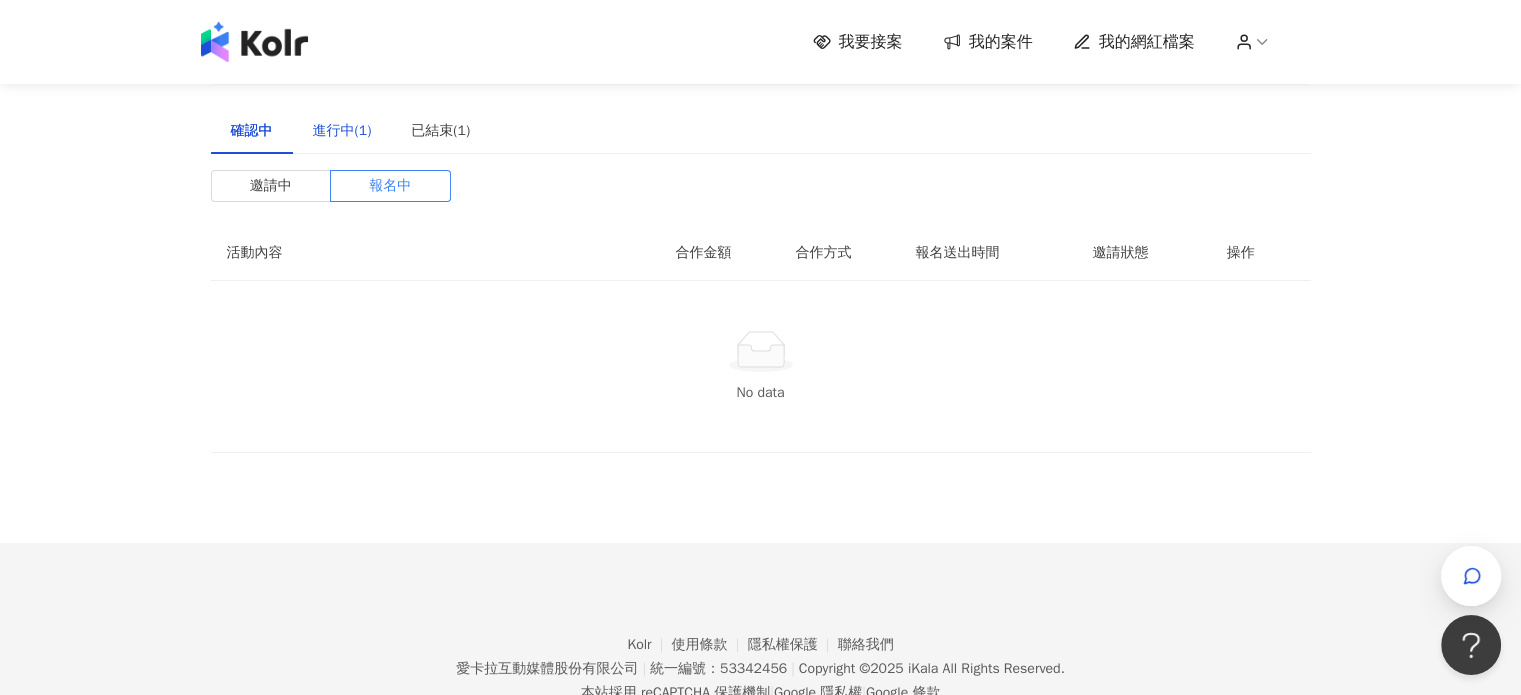 click on "進行中(1)" at bounding box center (342, 131) 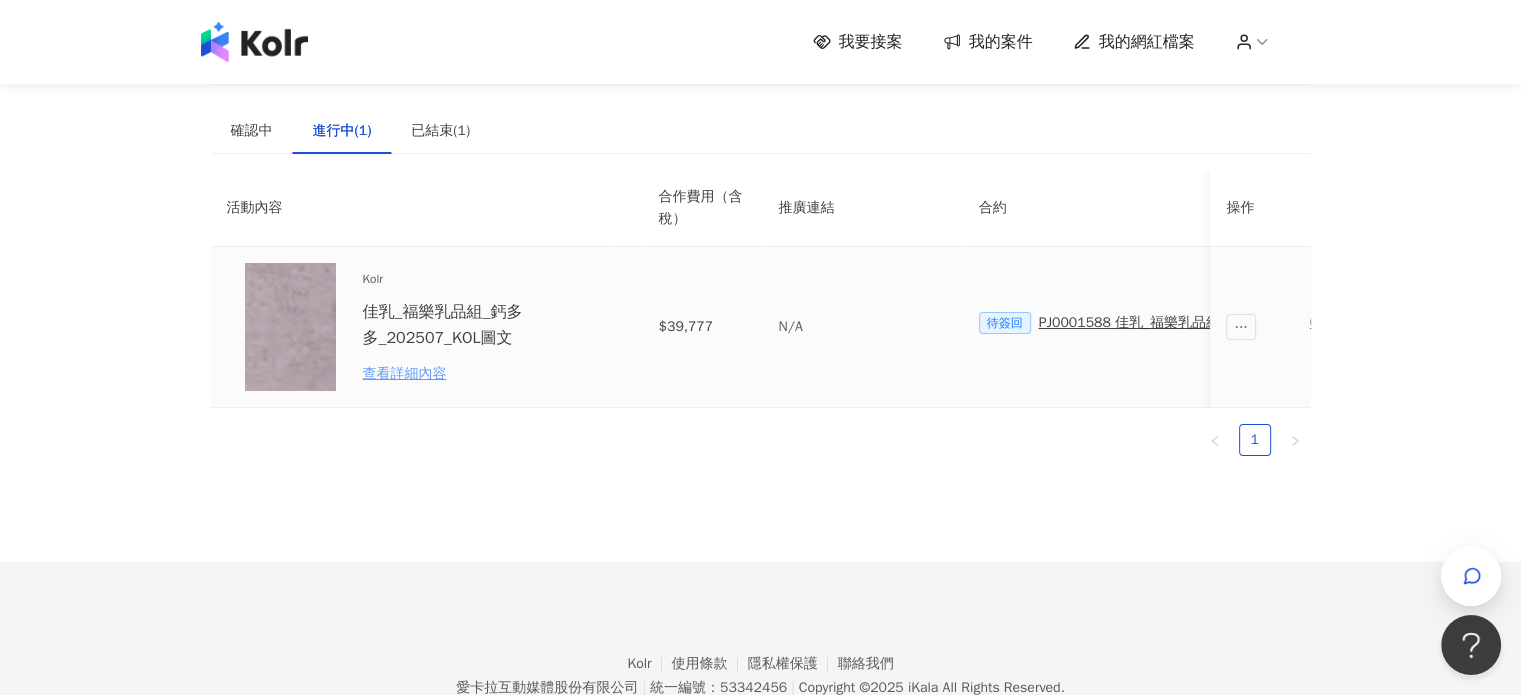 click on "查看詳細內容" at bounding box center (450, 374) 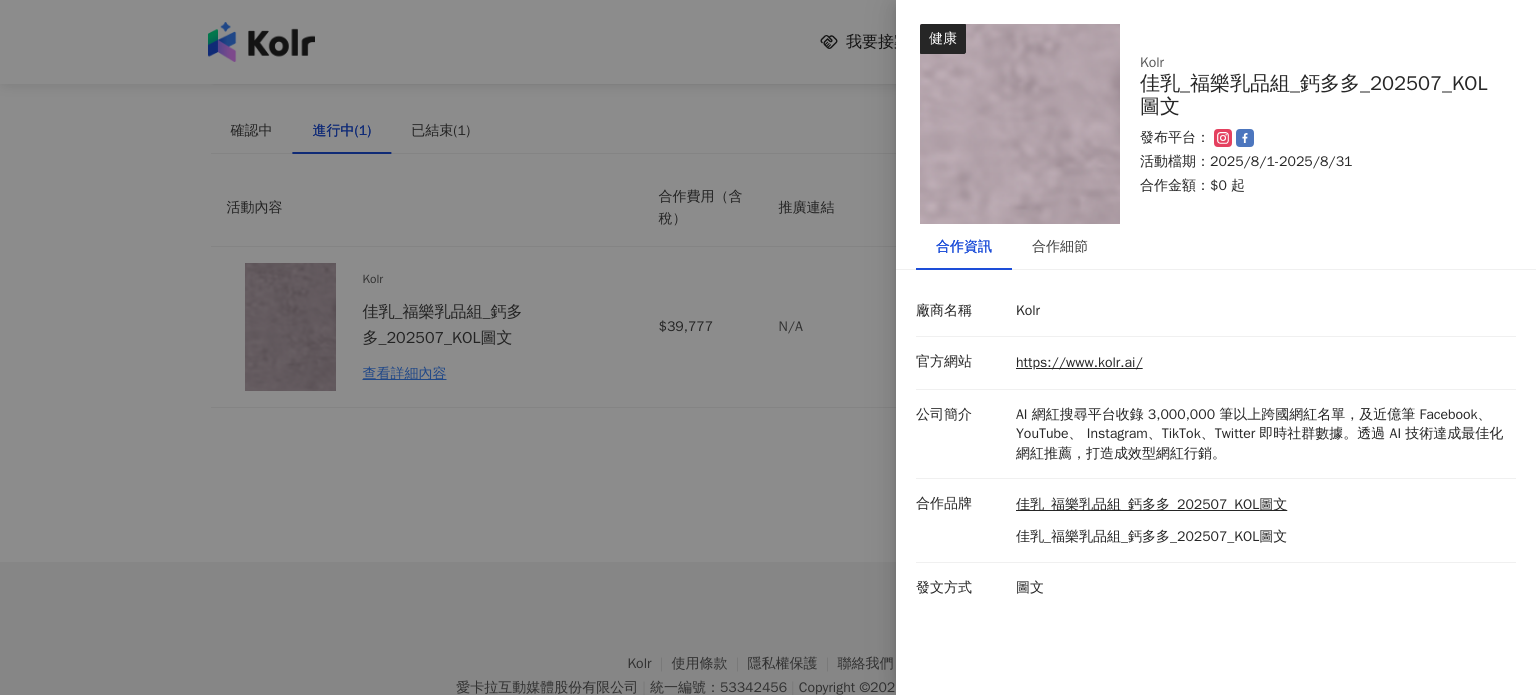 click at bounding box center (768, 347) 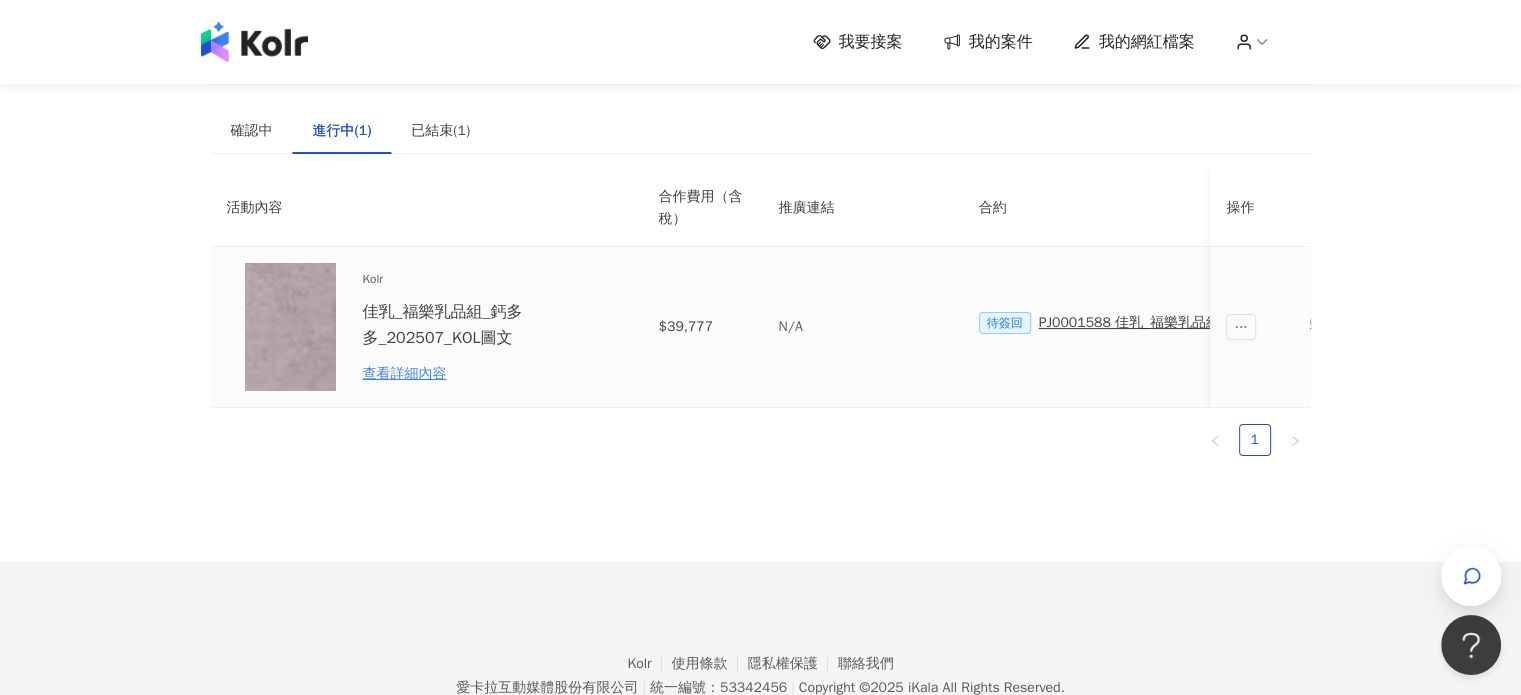 click on "待簽回 PJ0001588 佳乳_福樂乳品組_鈣多多_202507_活動確認單" at bounding box center [1191, 327] 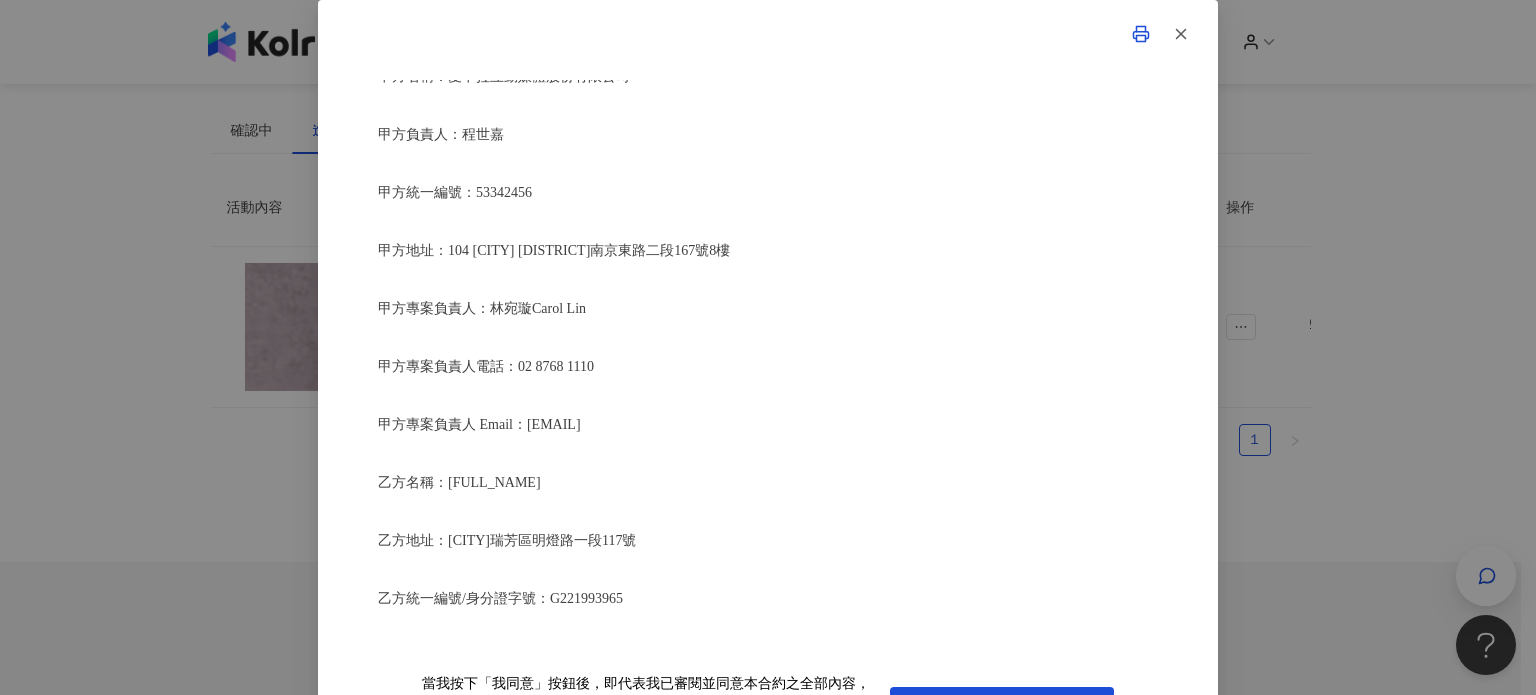 scroll, scrollTop: 200, scrollLeft: 0, axis: vertical 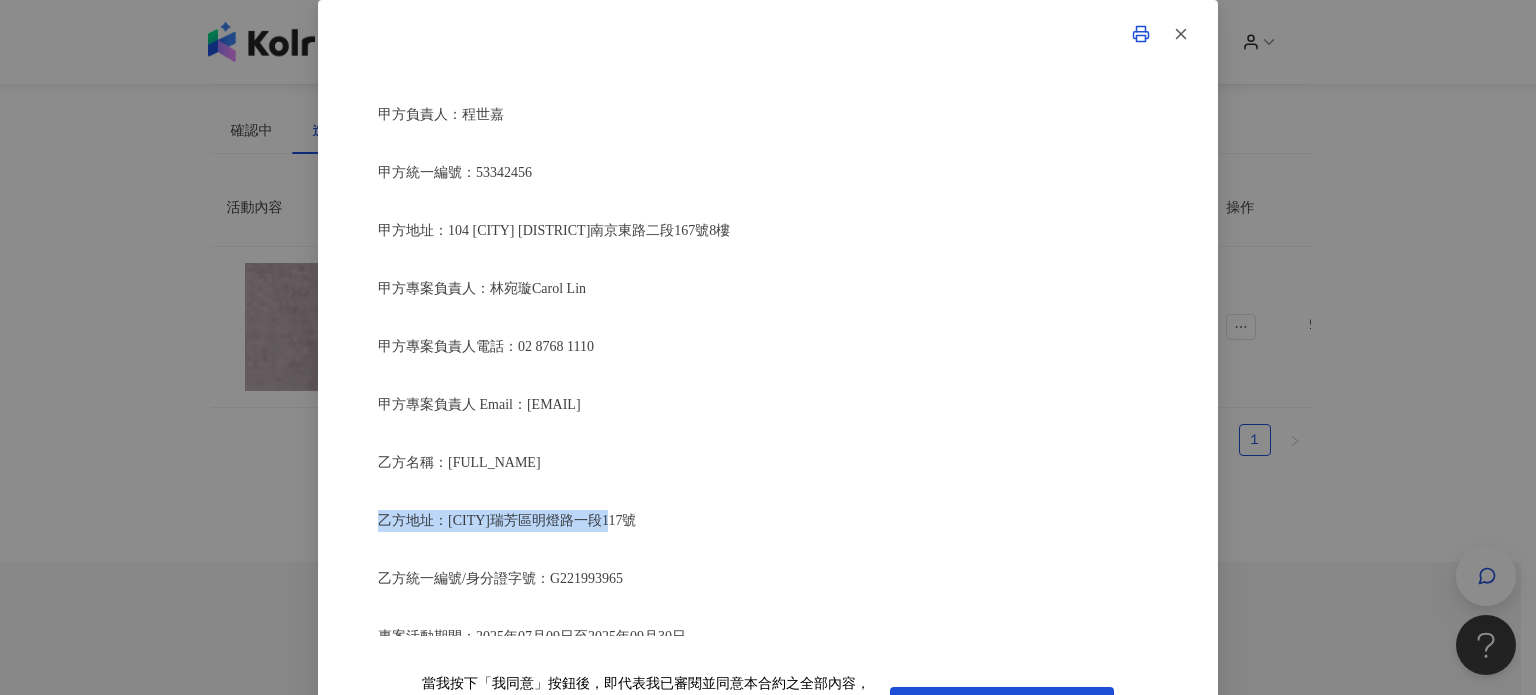 drag, startPoint x: 612, startPoint y: 517, endPoint x: 357, endPoint y: 529, distance: 255.2822 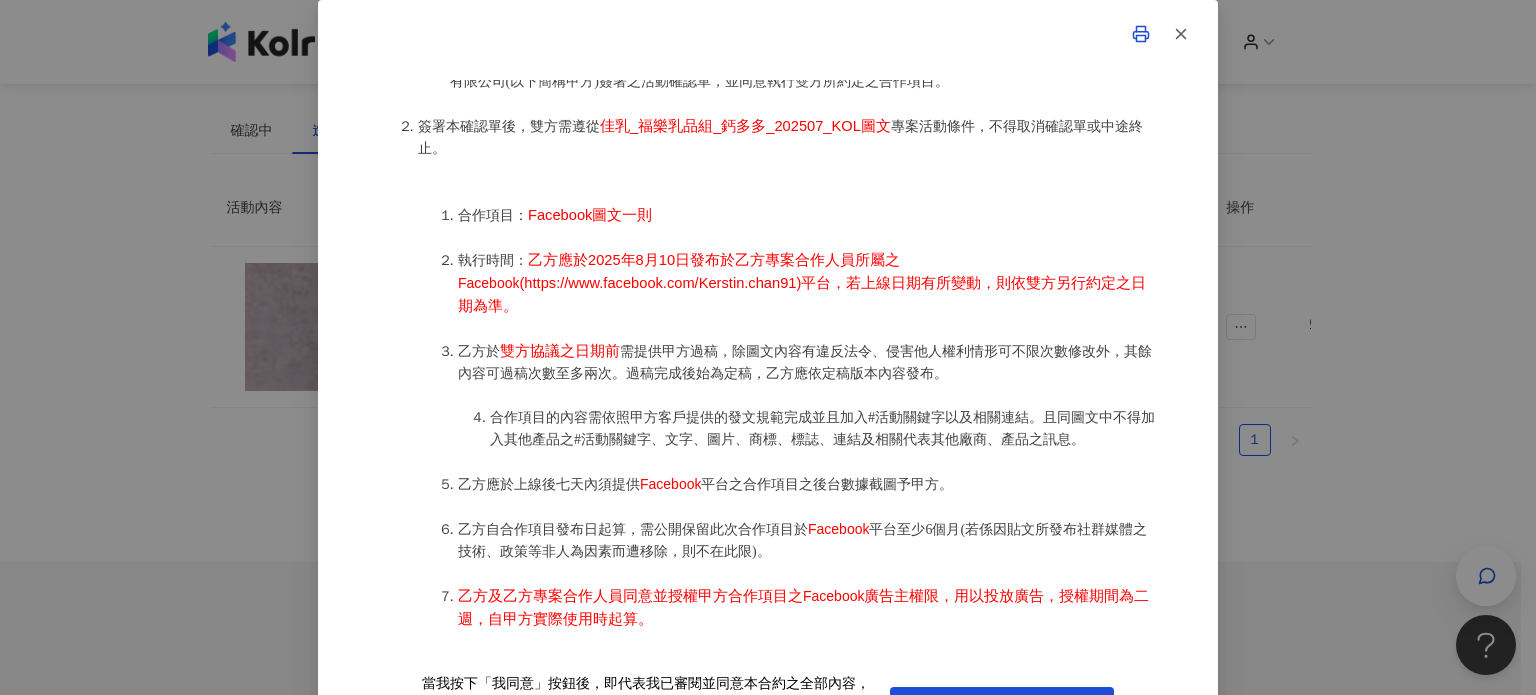 scroll, scrollTop: 1000, scrollLeft: 0, axis: vertical 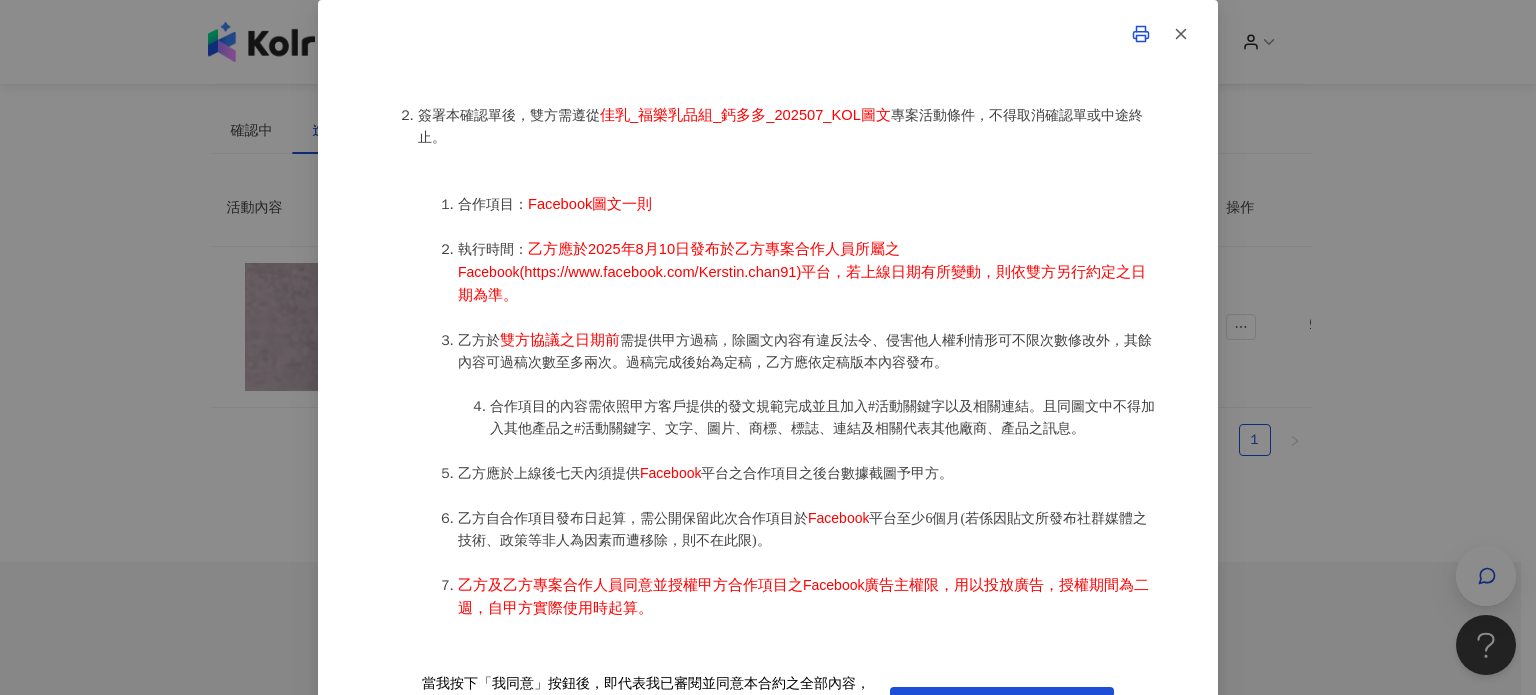 click on "執行時間： 乙方應於2025年8月10日發布於乙方專案合作人員所屬之 Facebook (https://www.facebook.com/Kerstin.chan91)平台，若上線日期有所變動，則依雙方另行約定之日期為準。" at bounding box center (808, 272) 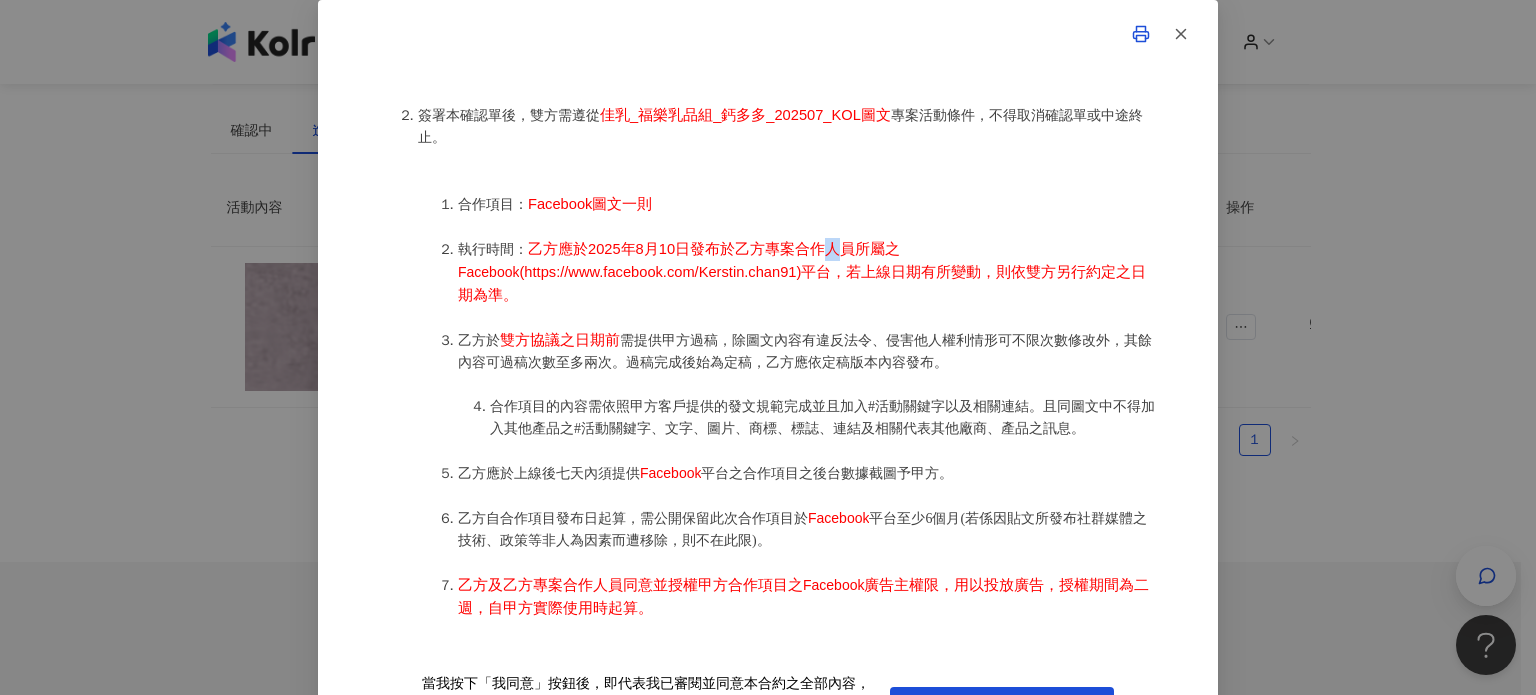 drag, startPoint x: 816, startPoint y: 248, endPoint x: 832, endPoint y: 264, distance: 22.627417 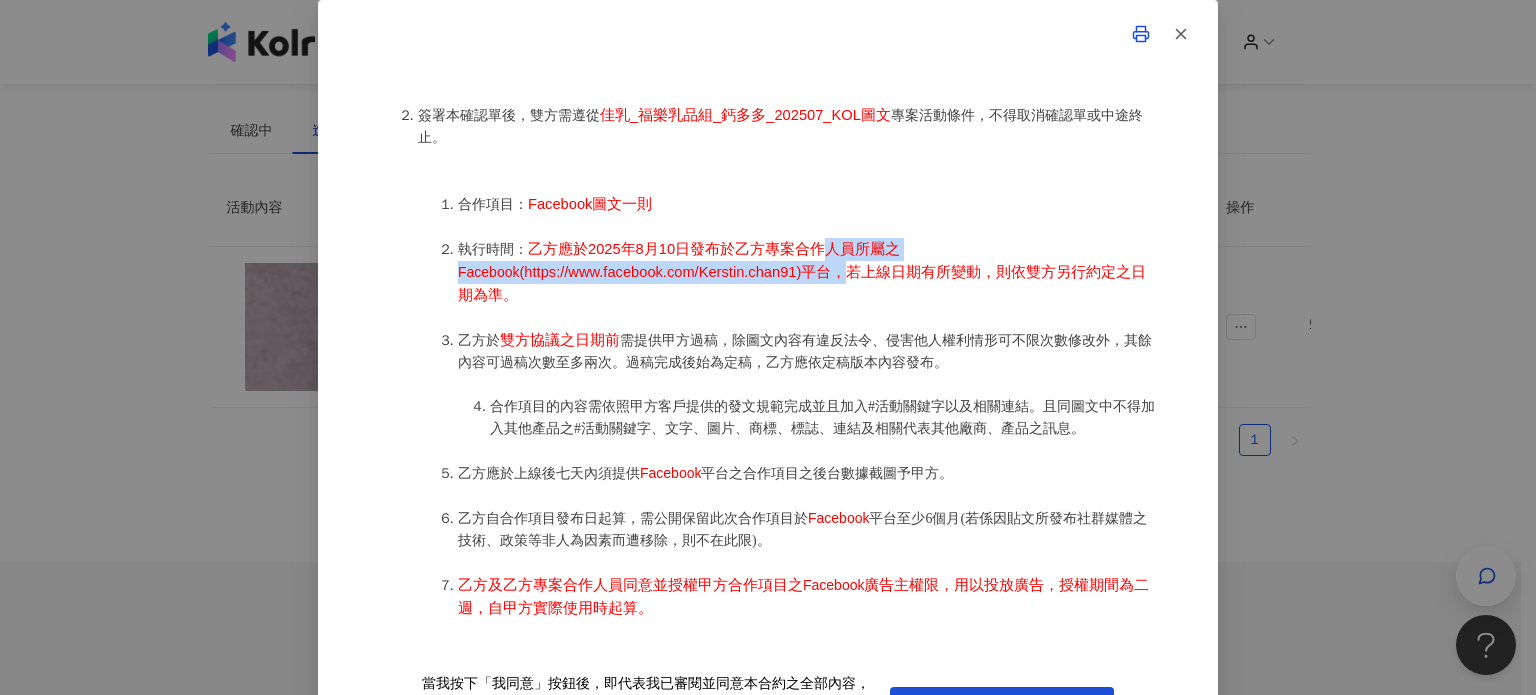 scroll, scrollTop: 1100, scrollLeft: 0, axis: vertical 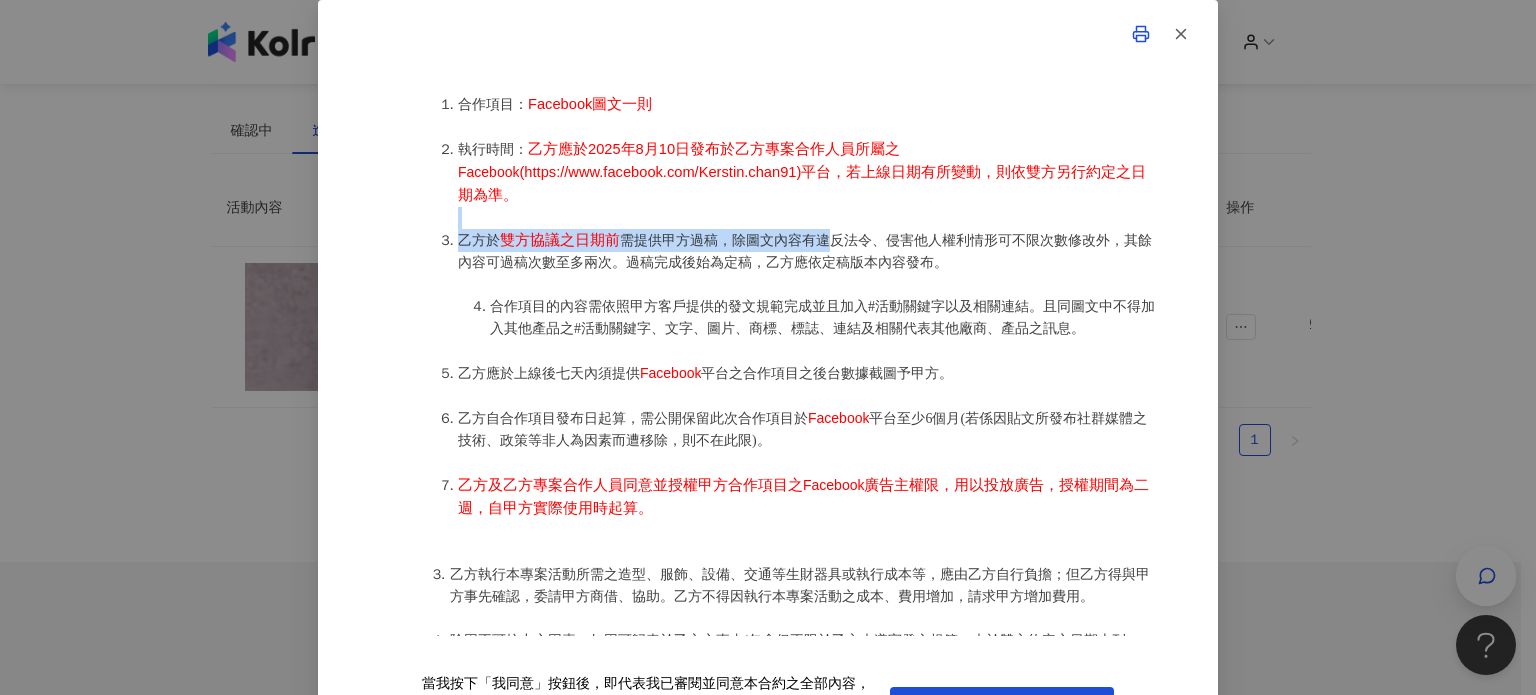 drag, startPoint x: 696, startPoint y: 231, endPoint x: 822, endPoint y: 255, distance: 128.26535 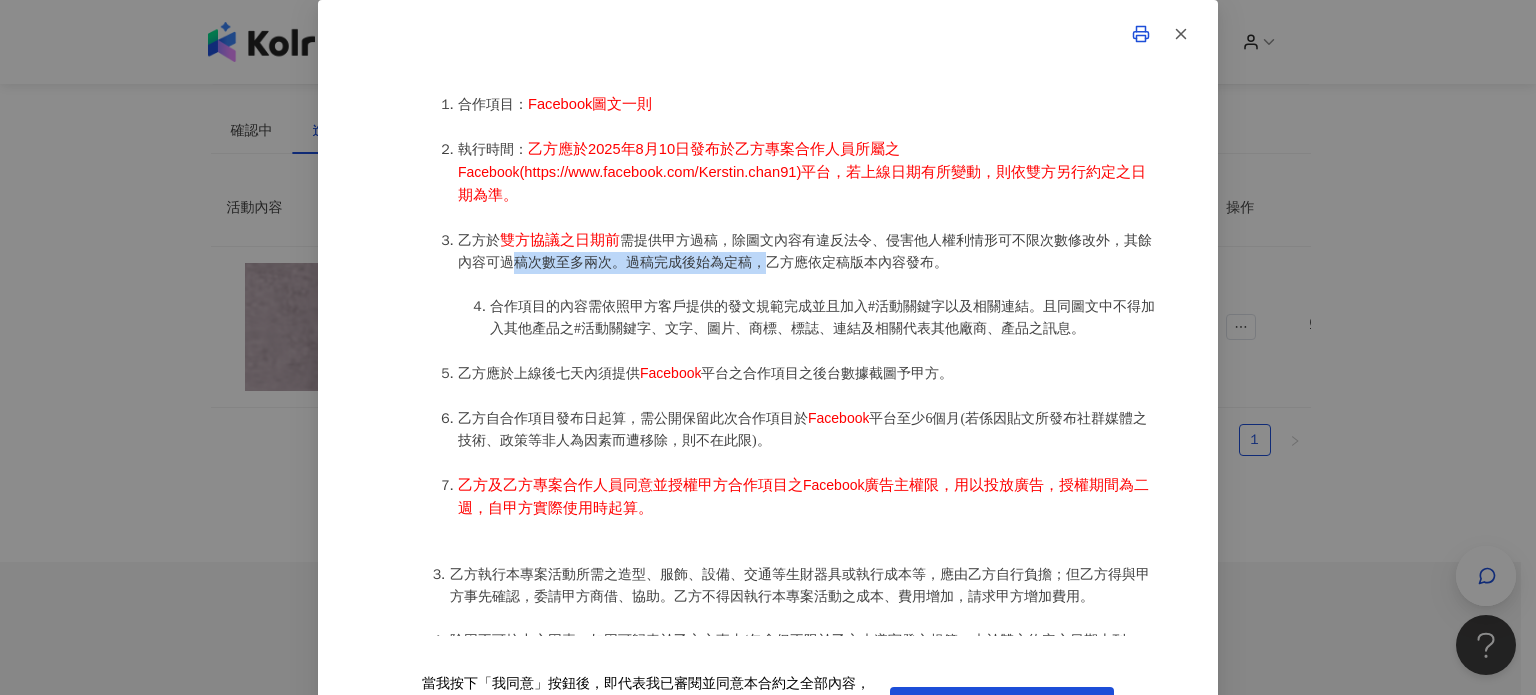 drag, startPoint x: 522, startPoint y: 267, endPoint x: 780, endPoint y: 270, distance: 258.01746 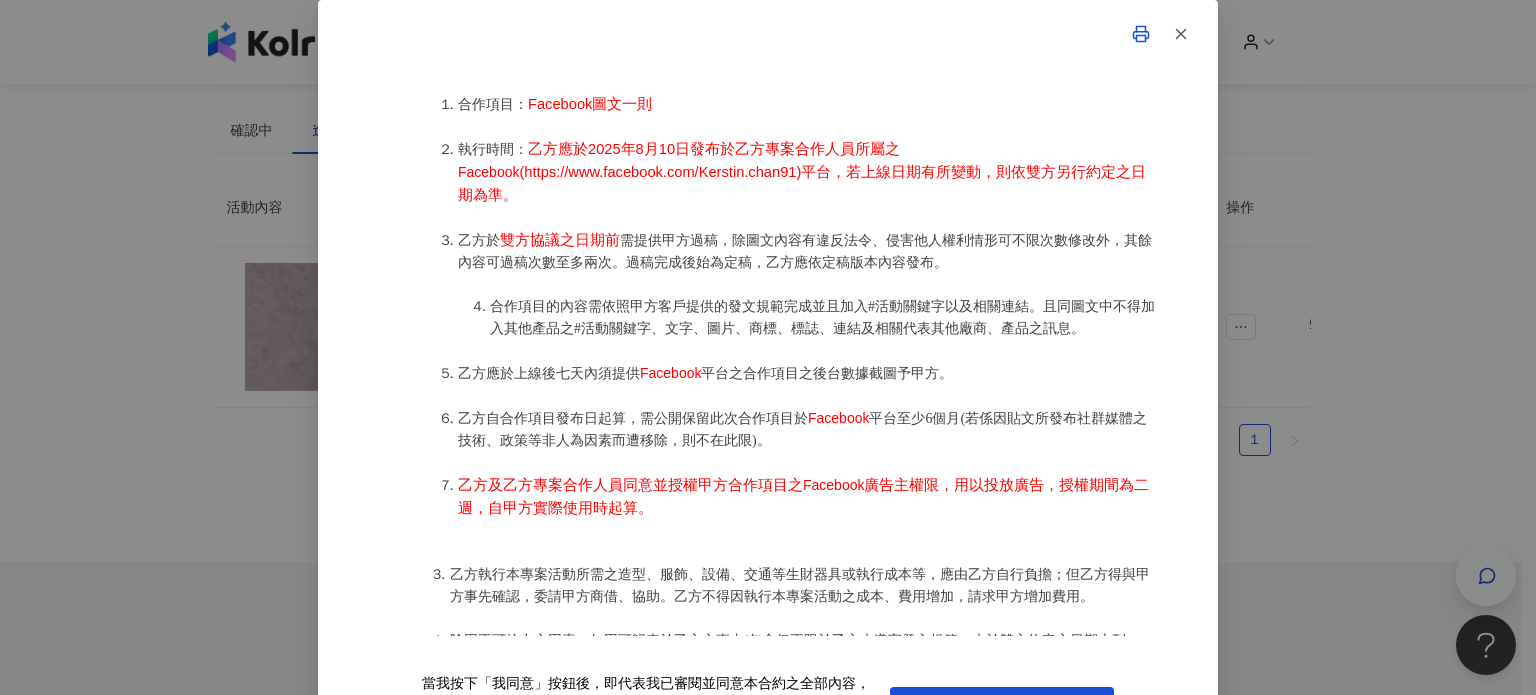 click on "需提供甲方過稿，除圖文內容有違反法令、侵害他人權利情形可不限次數修改外，其餘內容可過稿次數至多兩次。過稿完成後始為定稿，乙方應依定稿版本內容發布。" at bounding box center [805, 251] 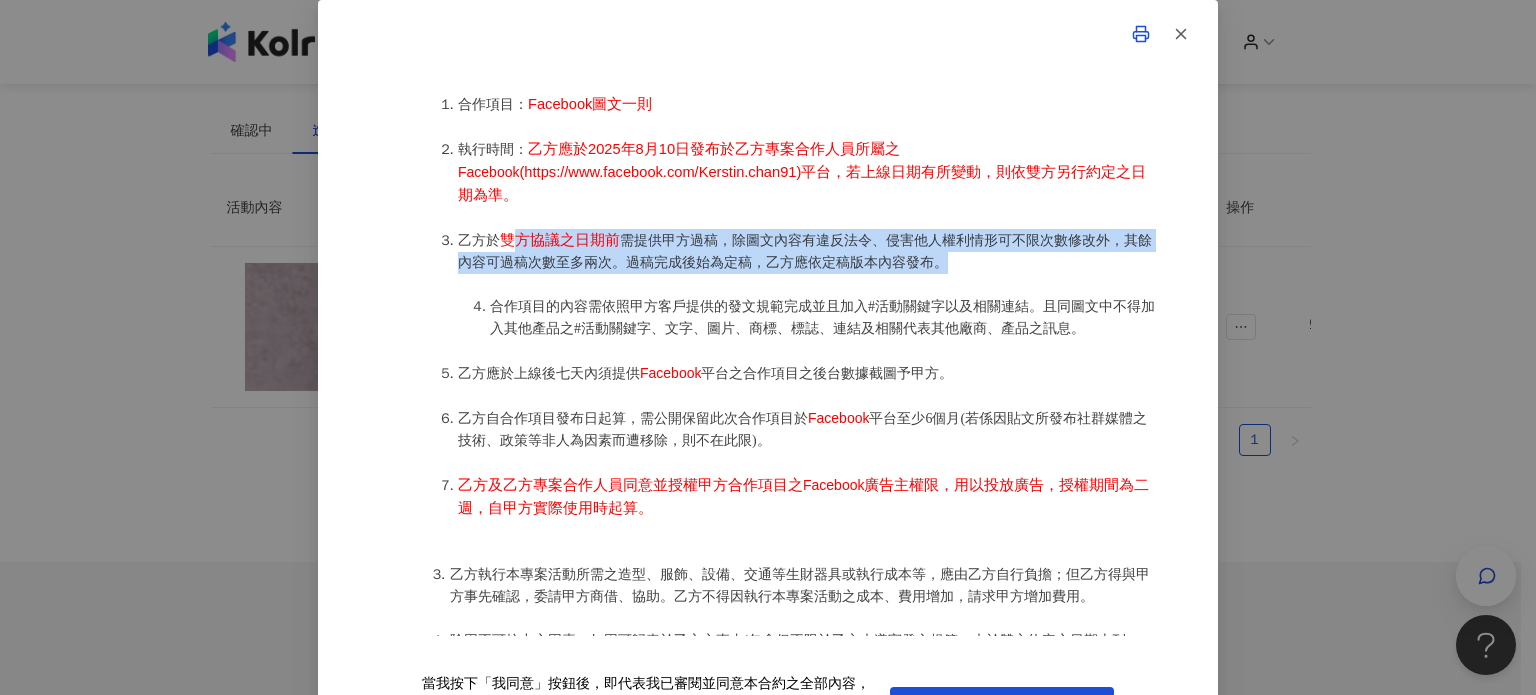 drag, startPoint x: 509, startPoint y: 252, endPoint x: 988, endPoint y: 264, distance: 479.1503 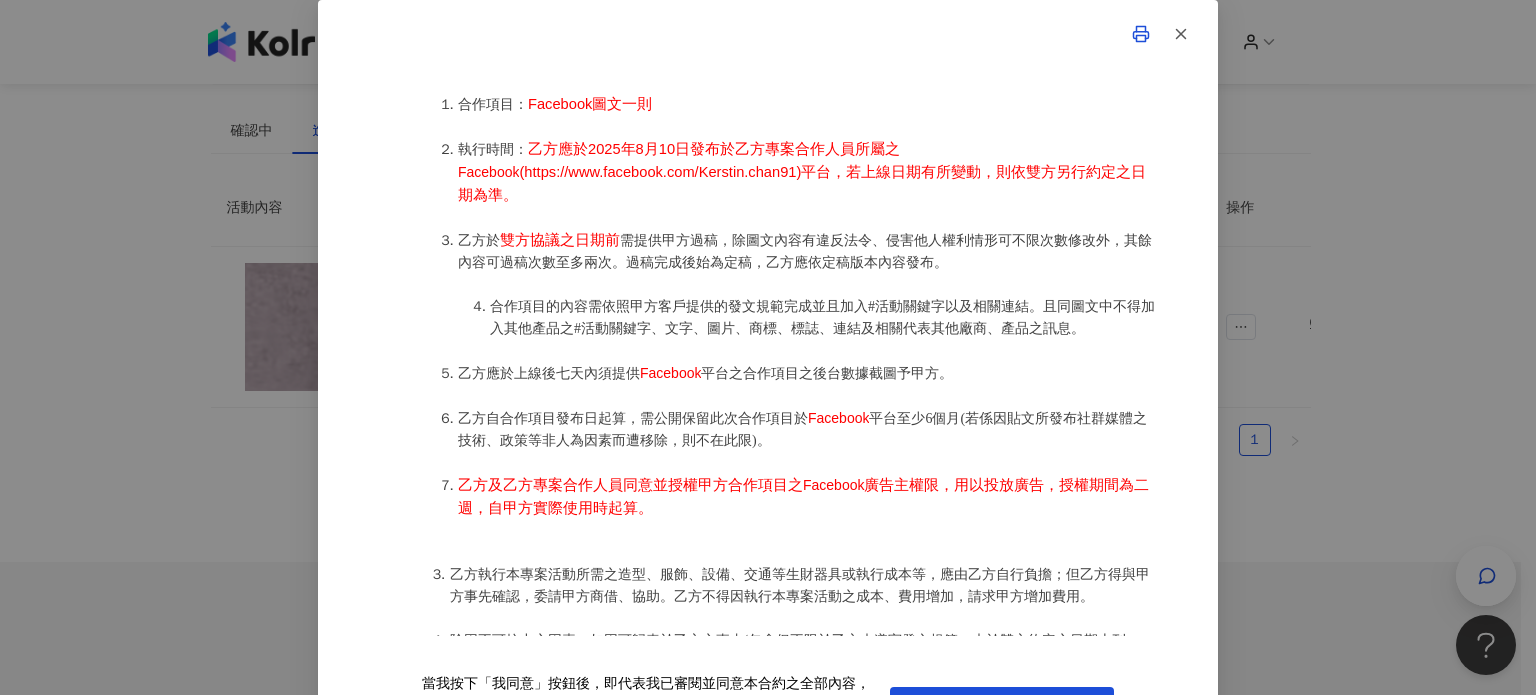 click on "合作項目的內容需依照甲方客戶提供的發文規範完成並且加入#活動關鍵字以及相關連結。且同圖文中不得加入其他產品之#活動關鍵字、文字、圖片、商標、標誌、連結及相關代表其他廠商、產品之訊息。" at bounding box center [822, 317] 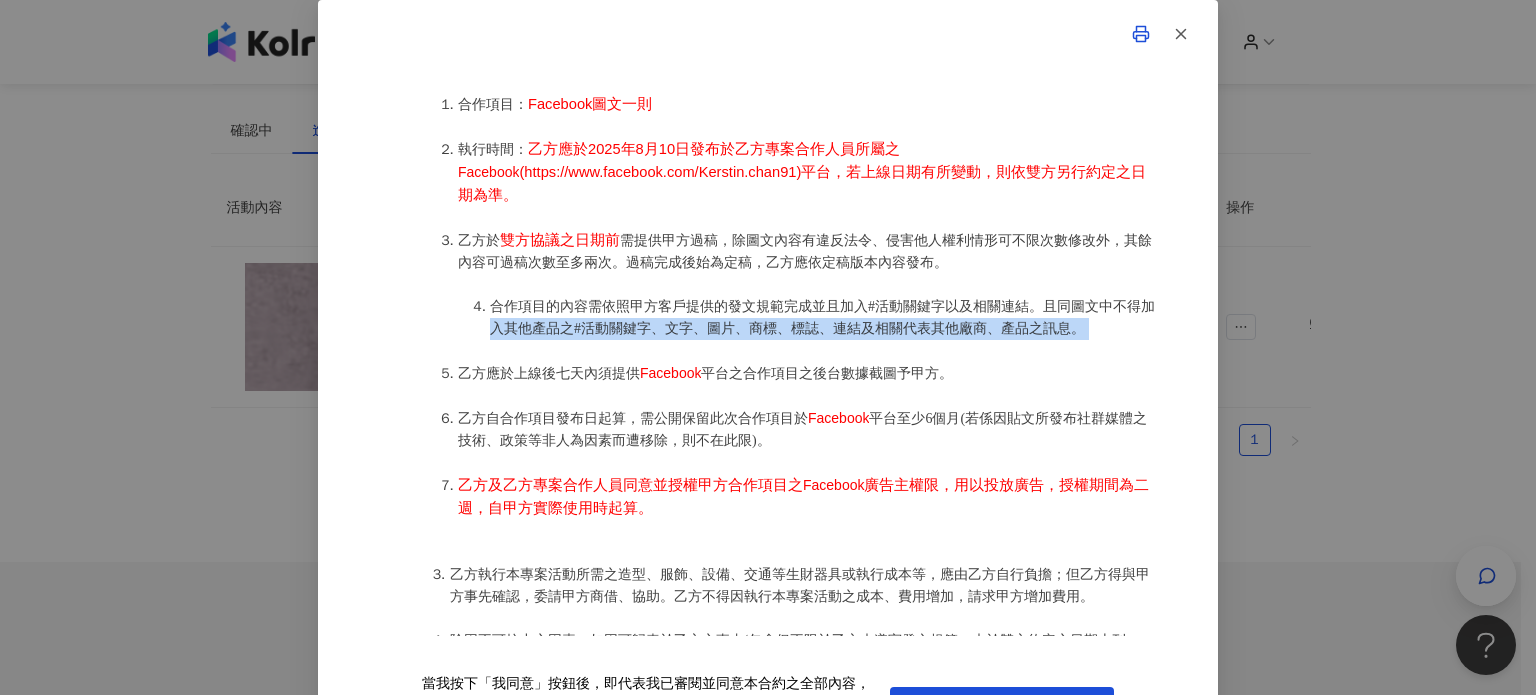 drag, startPoint x: 513, startPoint y: 328, endPoint x: 842, endPoint y: 347, distance: 329.5482 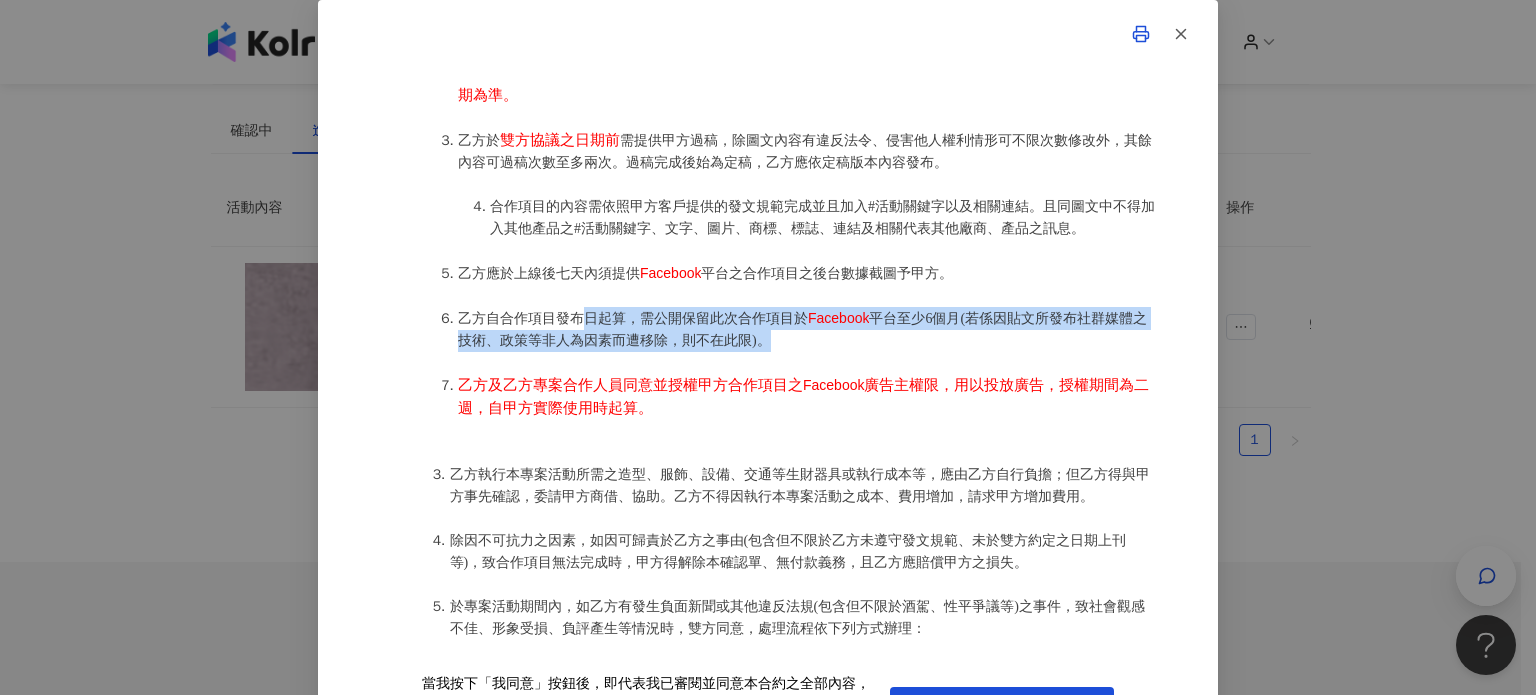 drag, startPoint x: 577, startPoint y: 319, endPoint x: 924, endPoint y: 342, distance: 347.7614 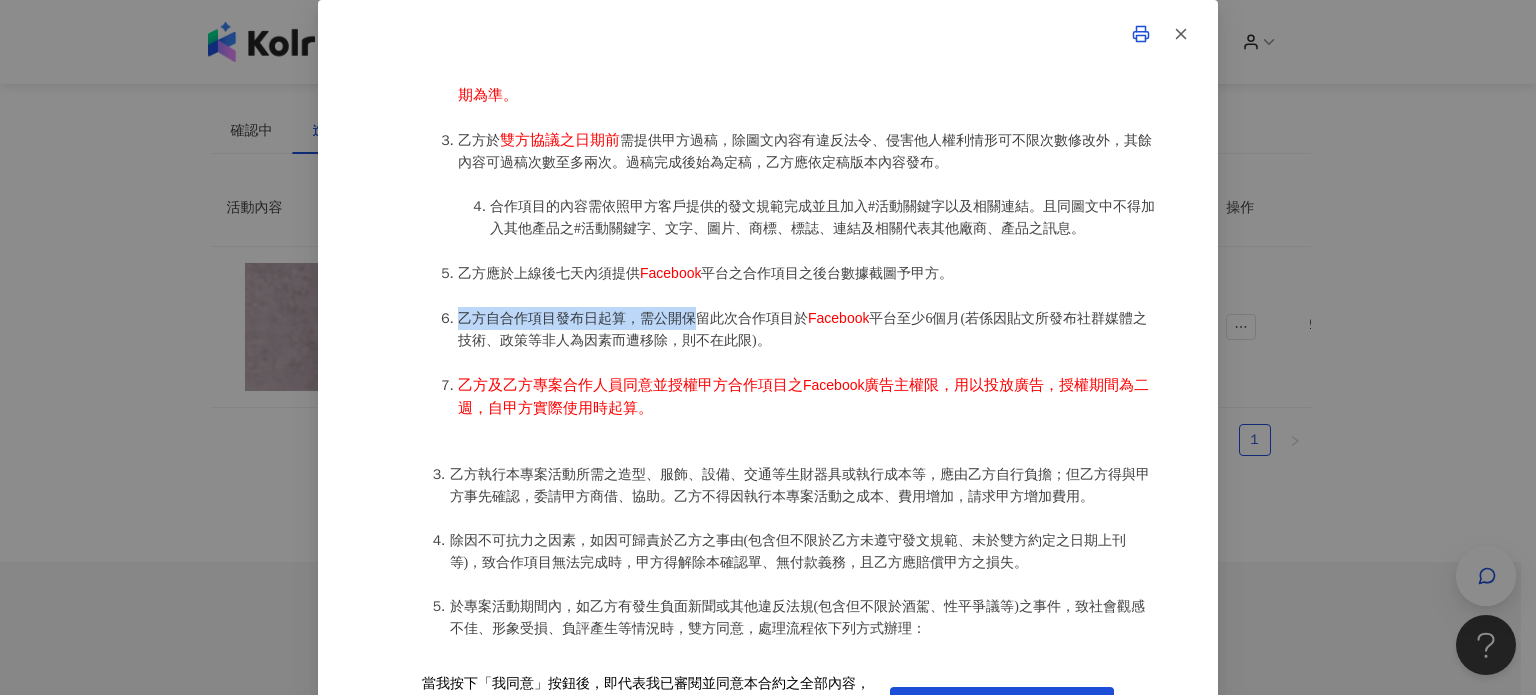 drag, startPoint x: 448, startPoint y: 319, endPoint x: 688, endPoint y: 331, distance: 240.29982 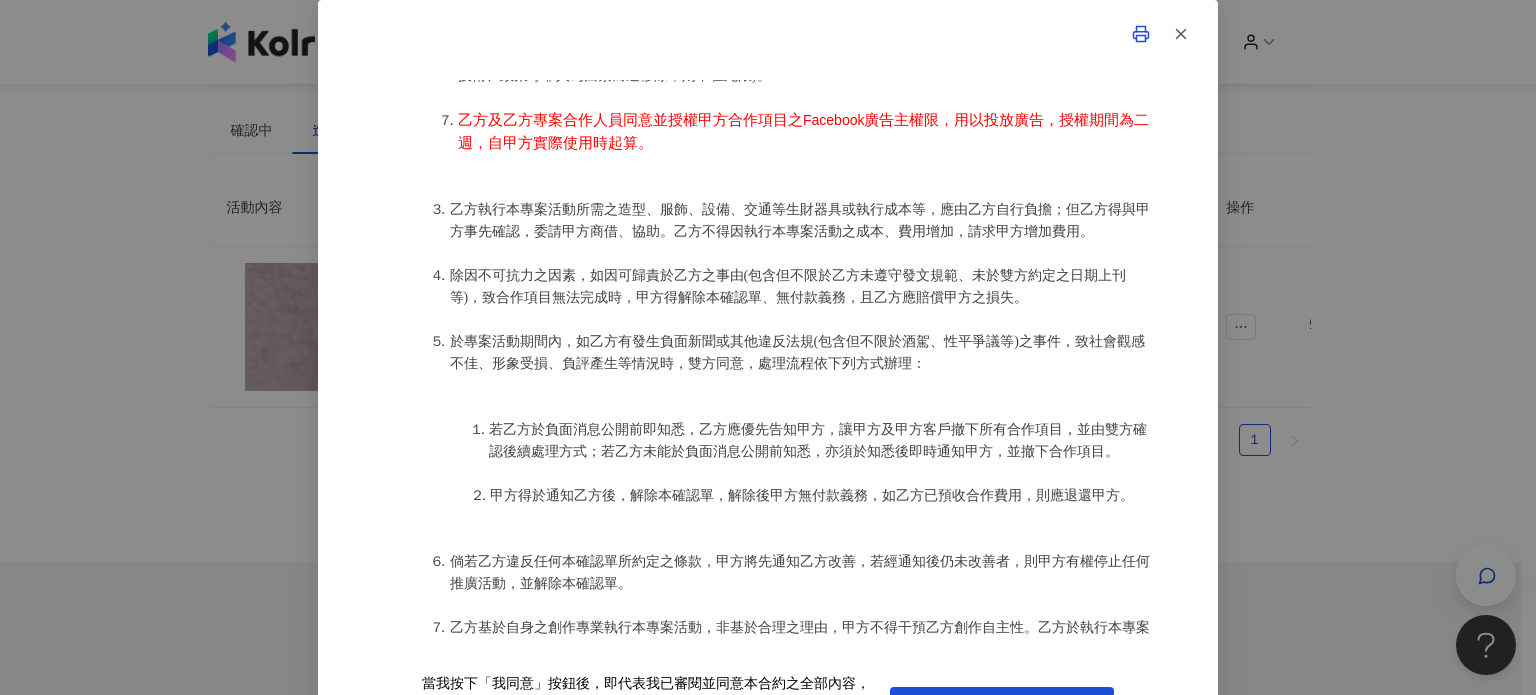 scroll, scrollTop: 1500, scrollLeft: 0, axis: vertical 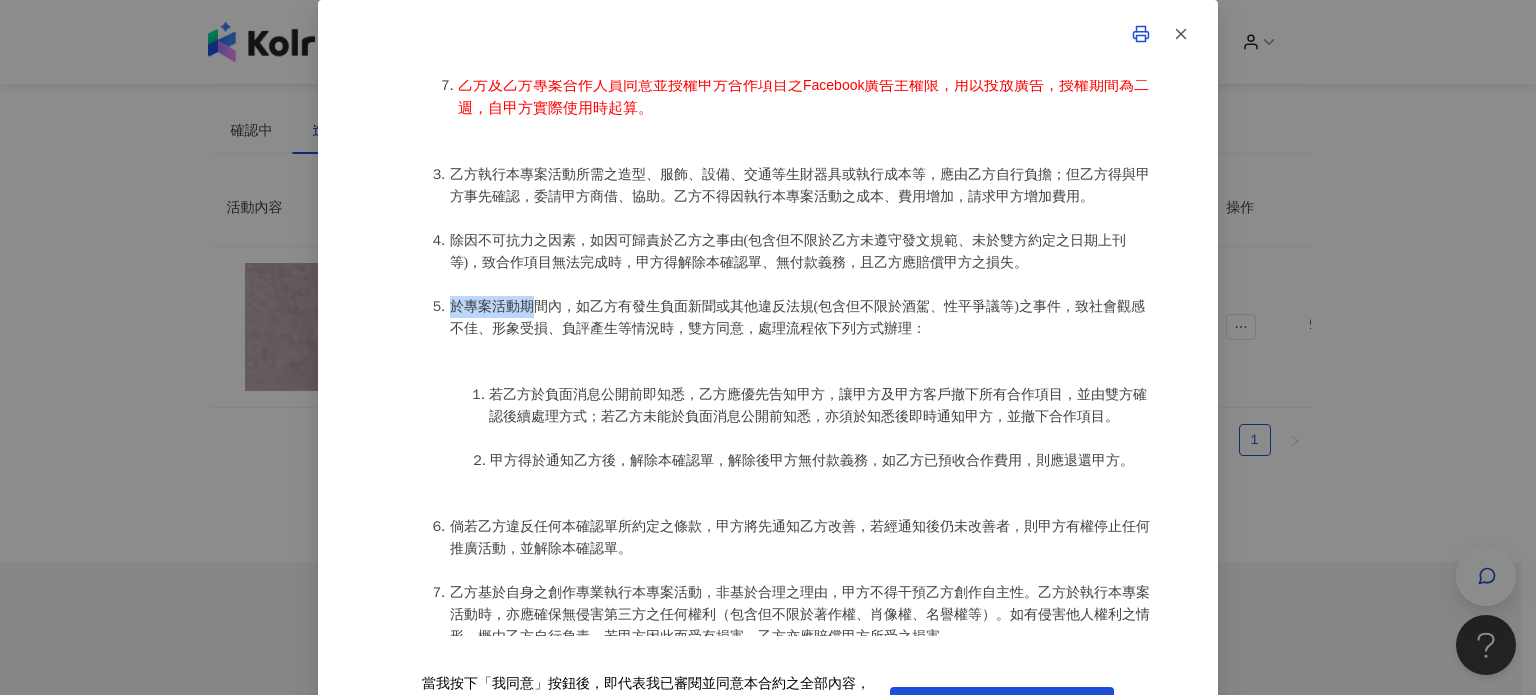 drag, startPoint x: 440, startPoint y: 315, endPoint x: 520, endPoint y: 322, distance: 80.305664 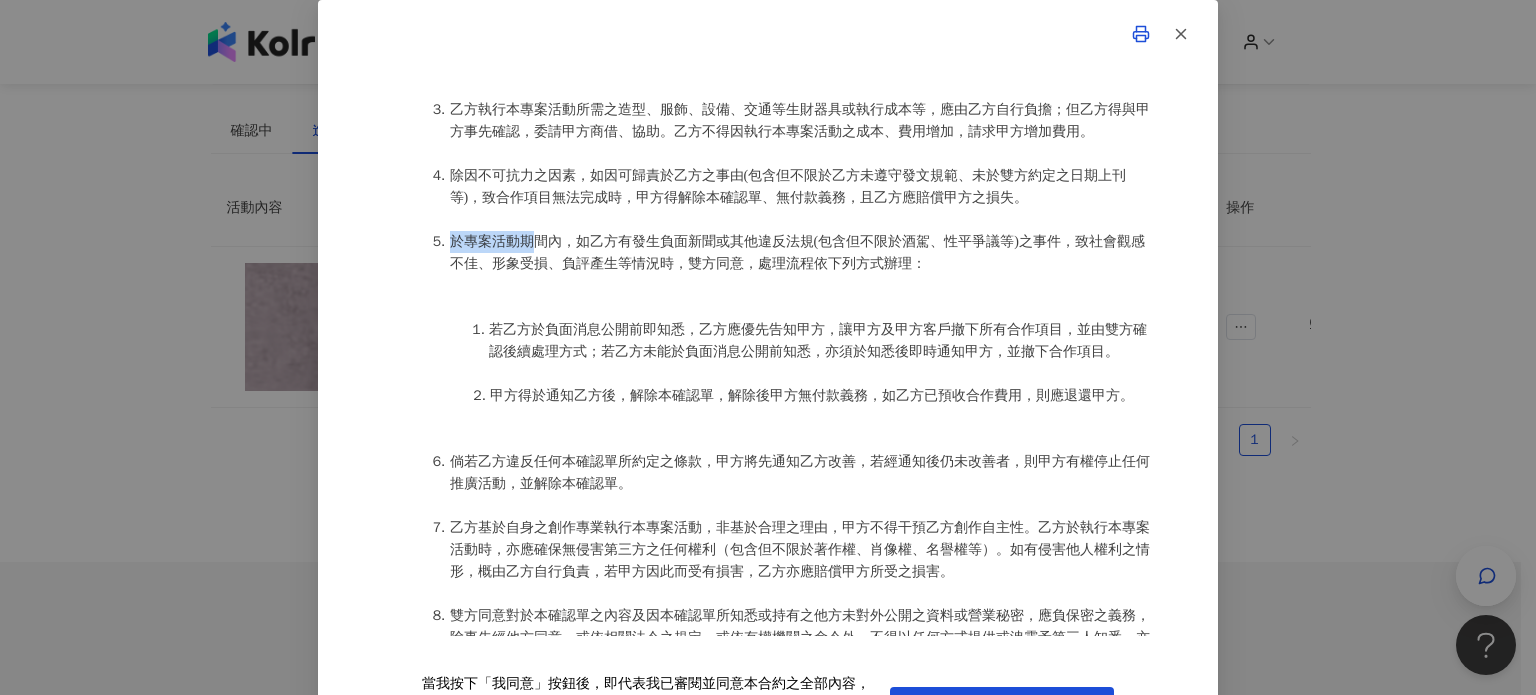 scroll, scrollTop: 1600, scrollLeft: 0, axis: vertical 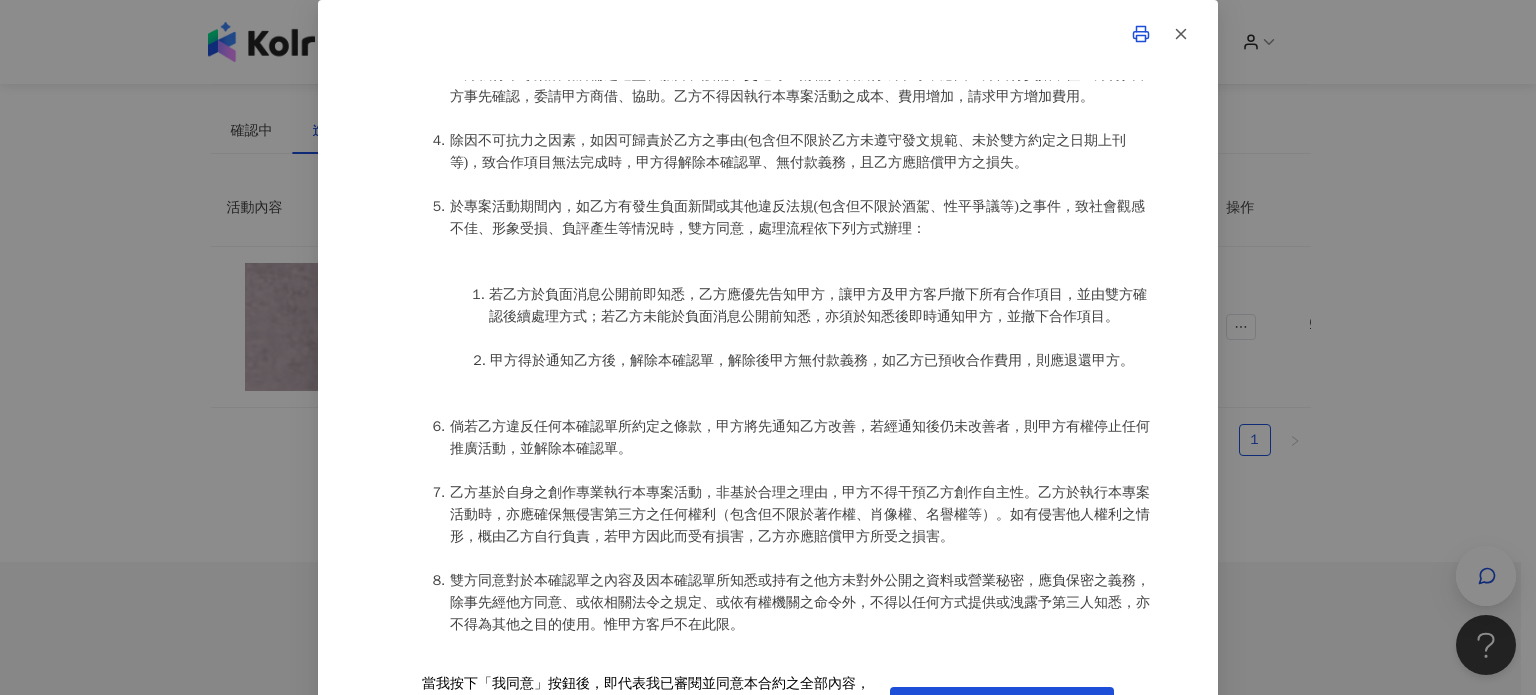 drag, startPoint x: 684, startPoint y: 393, endPoint x: 689, endPoint y: 410, distance: 17.720045 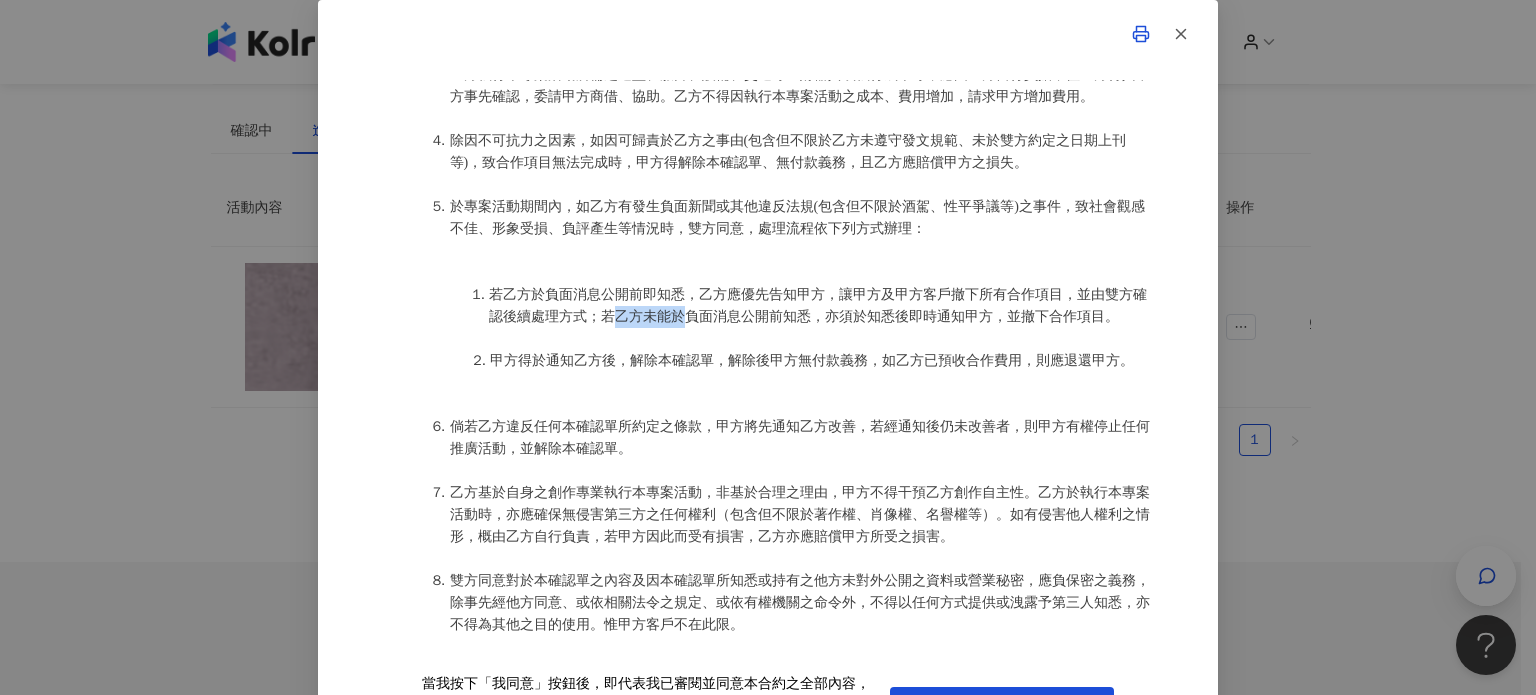 drag, startPoint x: 623, startPoint y: 322, endPoint x: 684, endPoint y: 332, distance: 61.81424 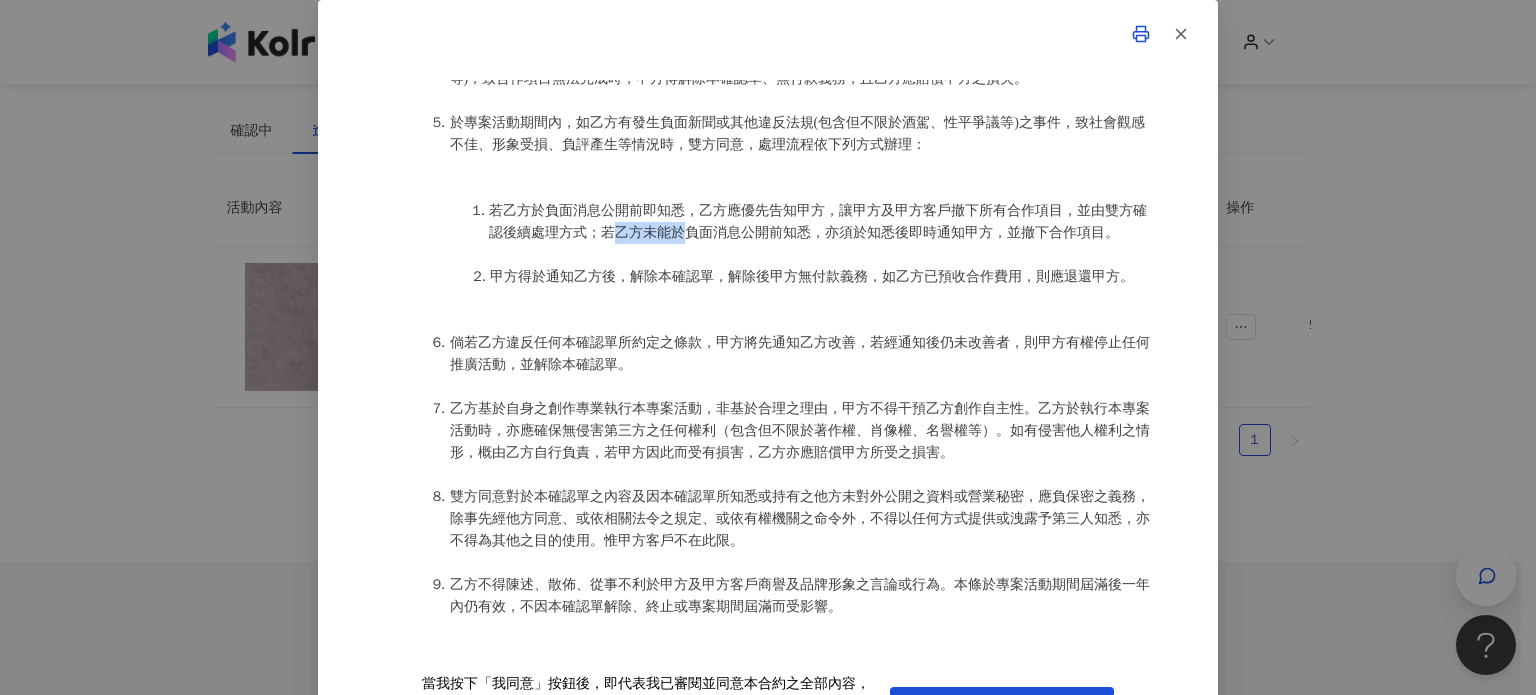 scroll, scrollTop: 1700, scrollLeft: 0, axis: vertical 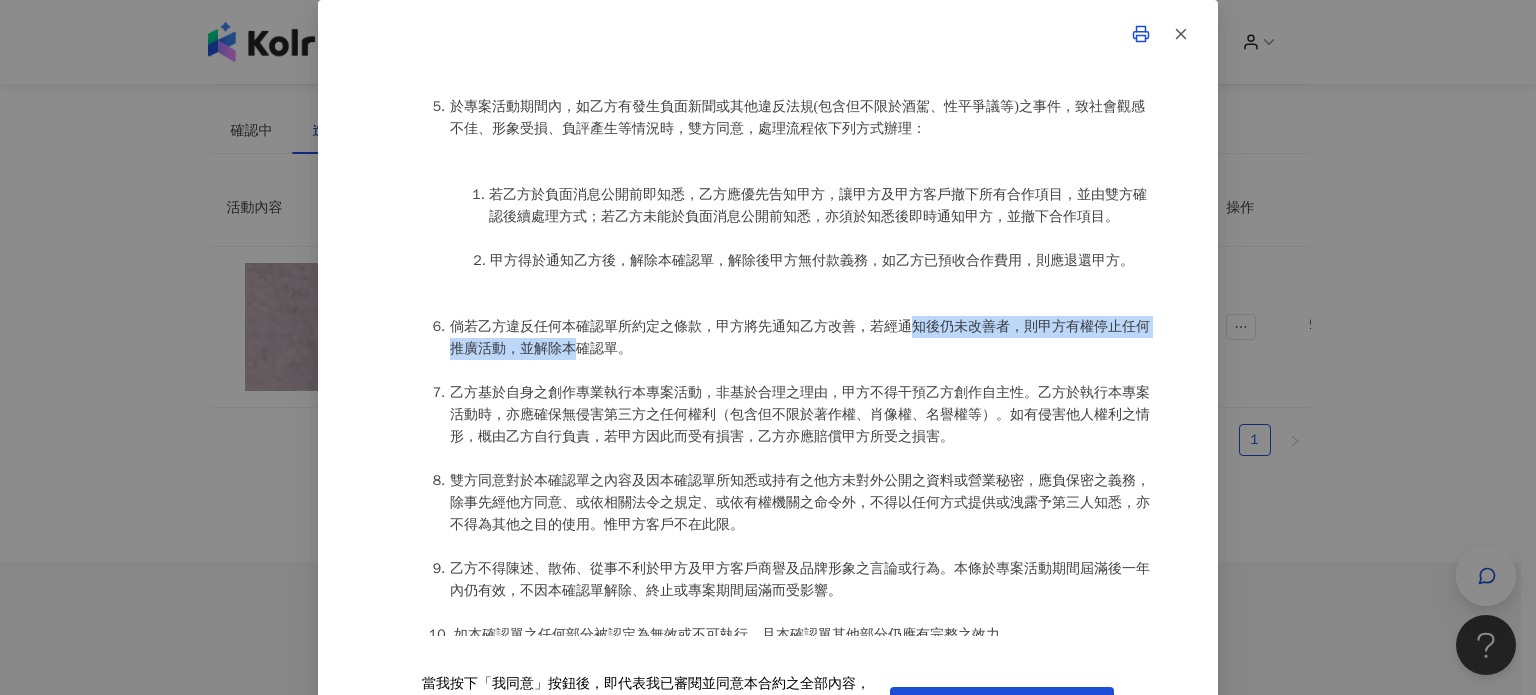 drag, startPoint x: 586, startPoint y: 351, endPoint x: 909, endPoint y: 327, distance: 323.8904 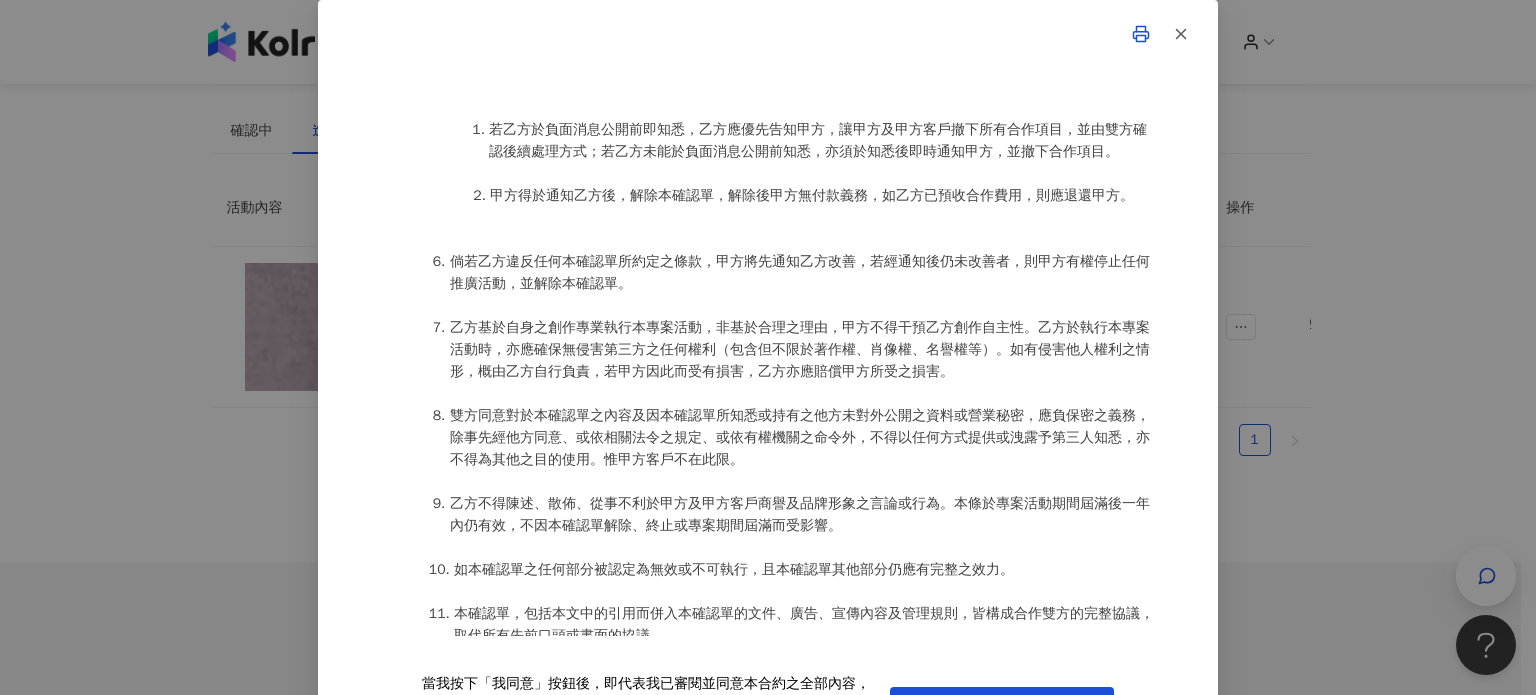 scroll, scrollTop: 1800, scrollLeft: 0, axis: vertical 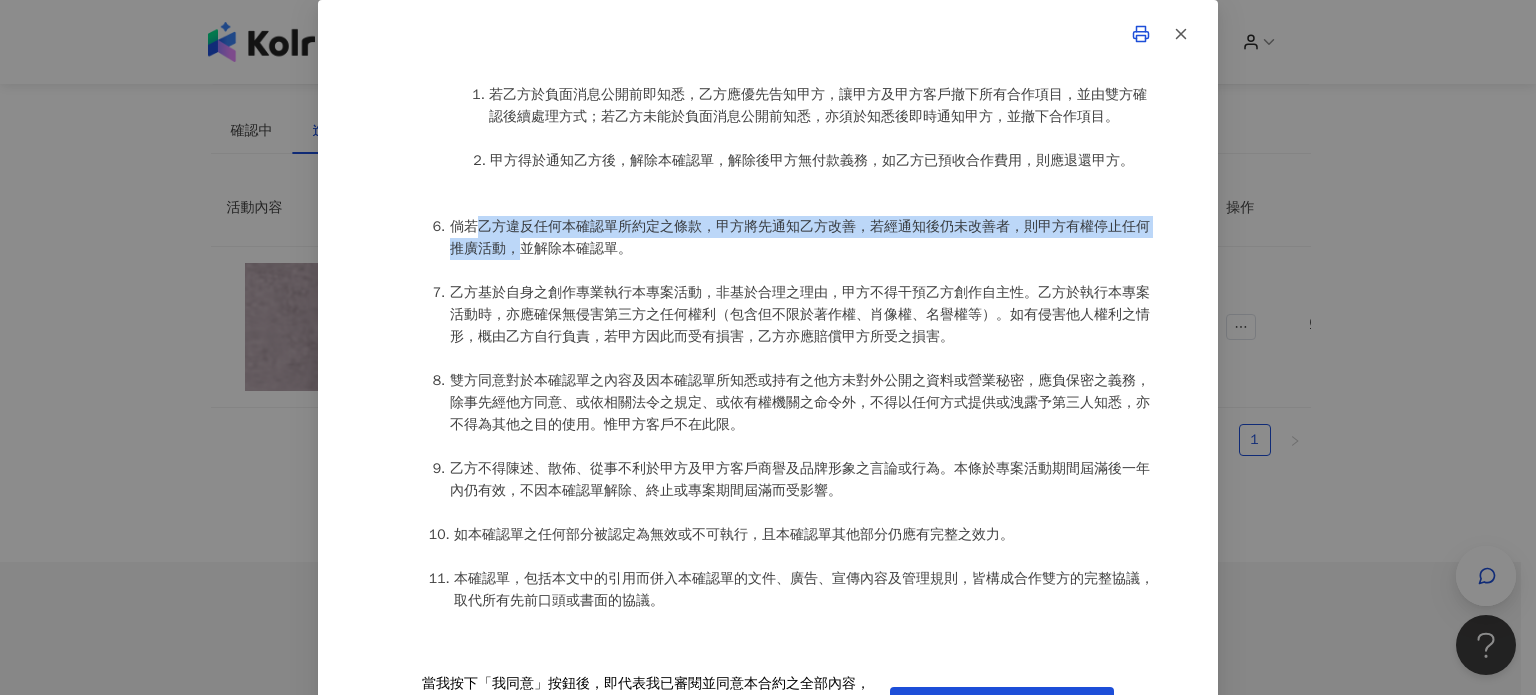 drag, startPoint x: 466, startPoint y: 238, endPoint x: 532, endPoint y: 262, distance: 70.2282 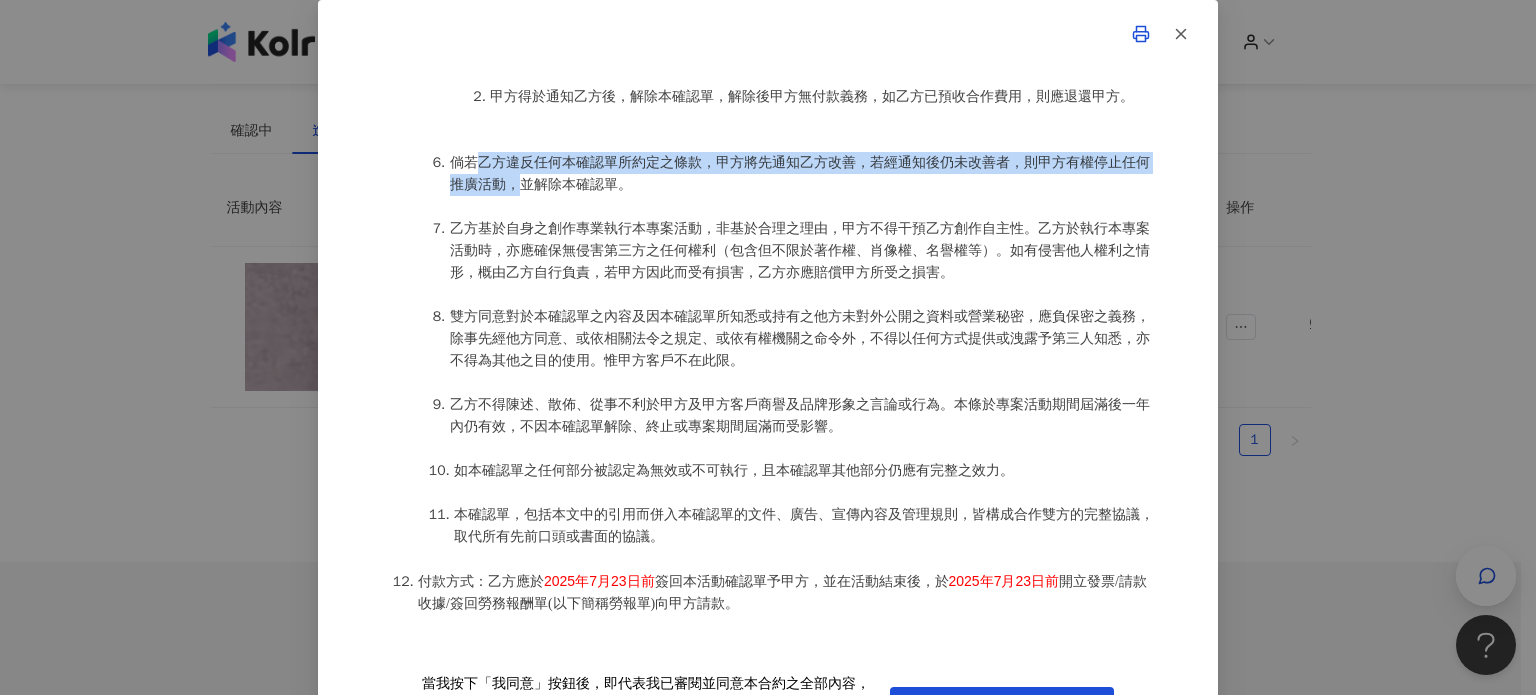 scroll, scrollTop: 1900, scrollLeft: 0, axis: vertical 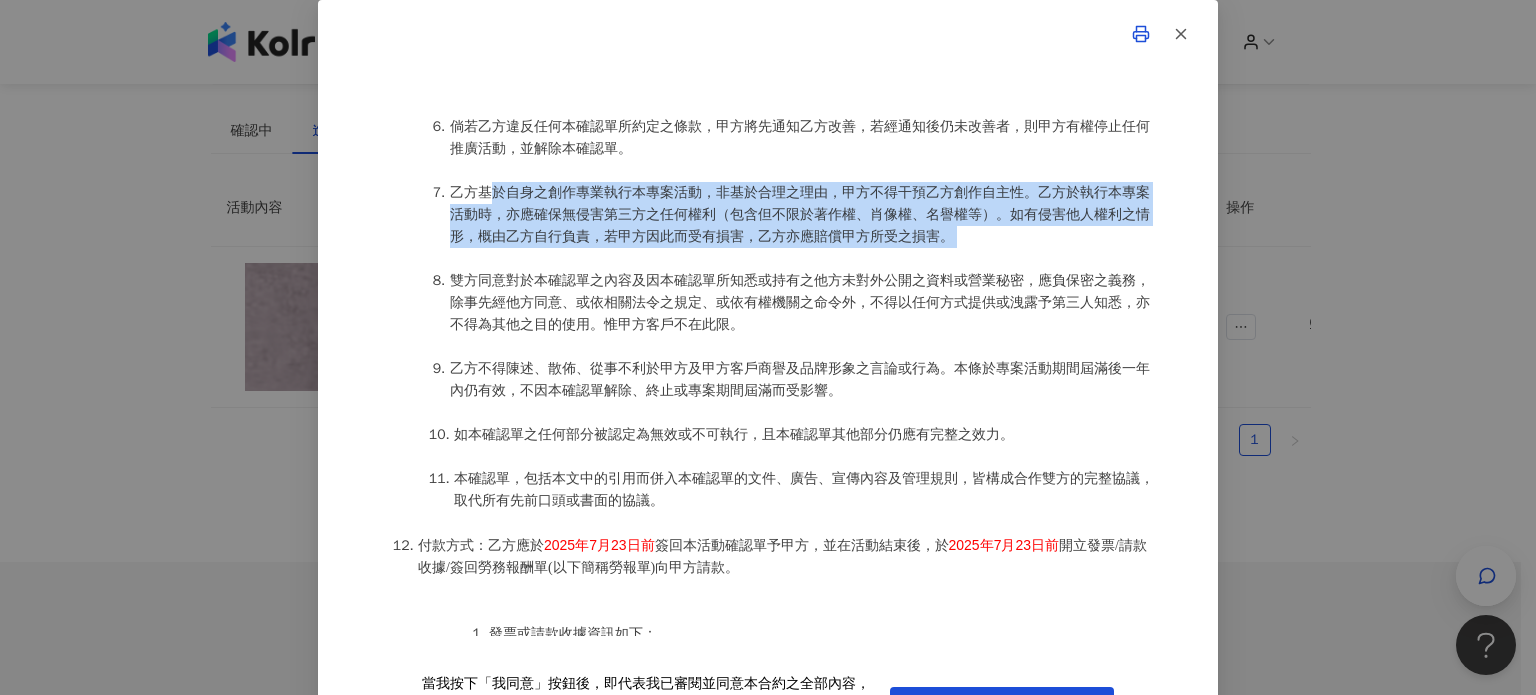 drag, startPoint x: 482, startPoint y: 211, endPoint x: 915, endPoint y: 265, distance: 436.35422 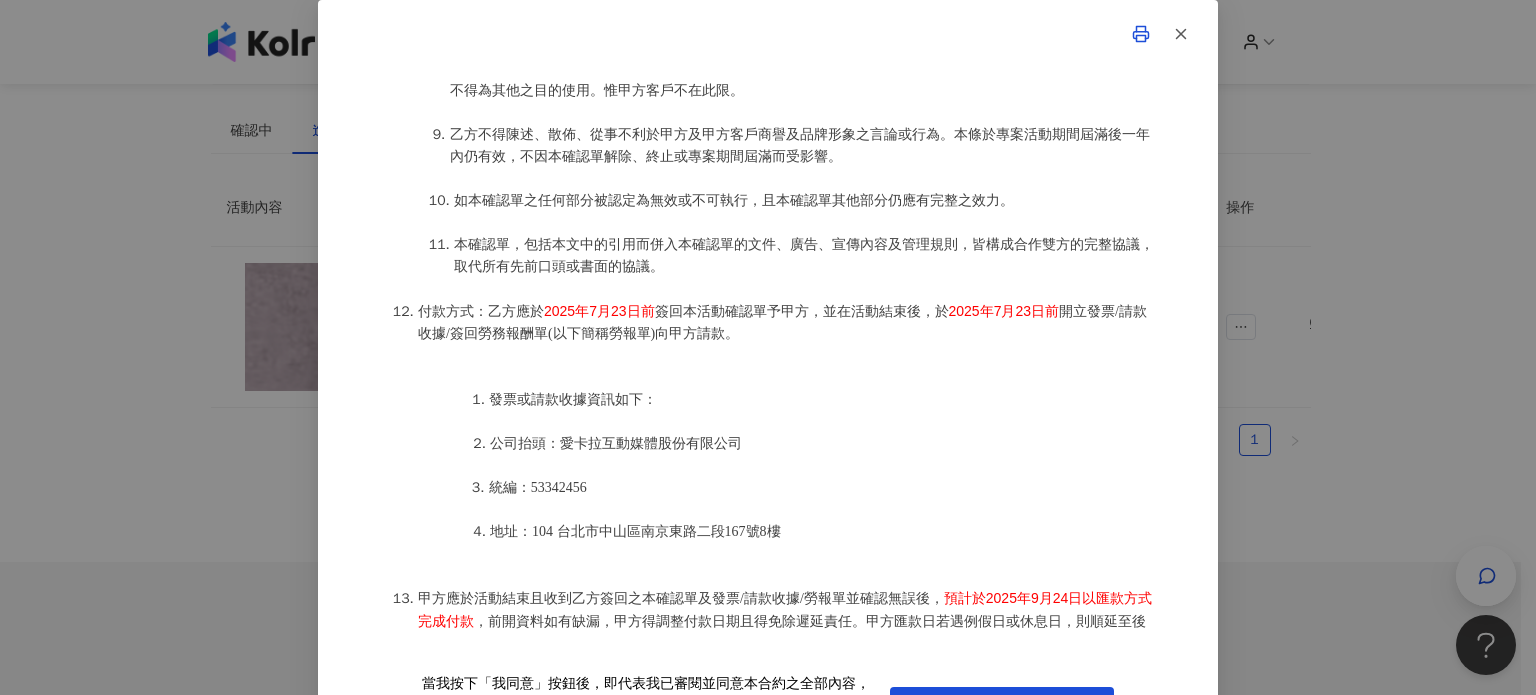 scroll, scrollTop: 2100, scrollLeft: 0, axis: vertical 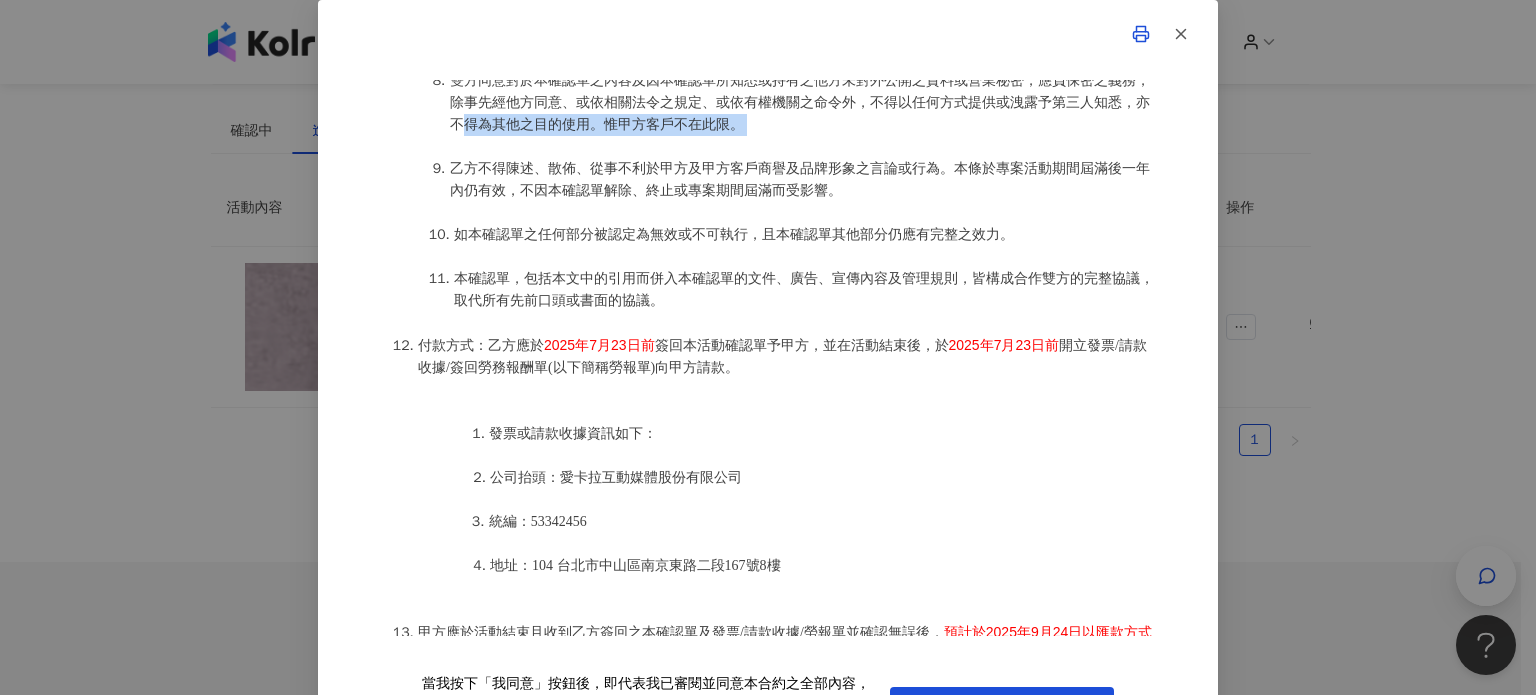 drag, startPoint x: 492, startPoint y: 131, endPoint x: 759, endPoint y: 152, distance: 267.82455 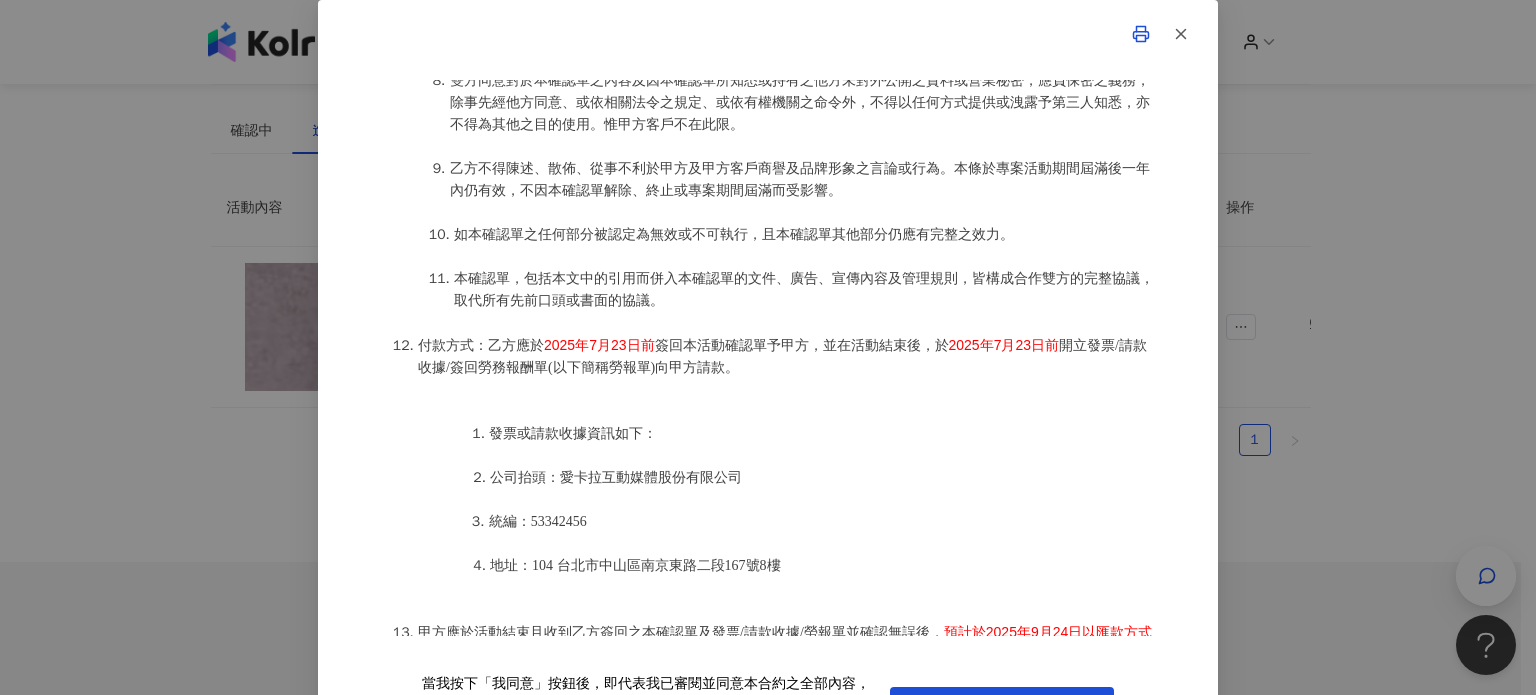 click on "乙方不得陳述、散佈、從事不利於甲方及甲方客戶商譽及品牌形象之言論或行為。本條於專案活動期間屆滿後一年內仍有效，不因本確認單解除、終止或專案期間屆滿而受影響。" at bounding box center (800, 179) 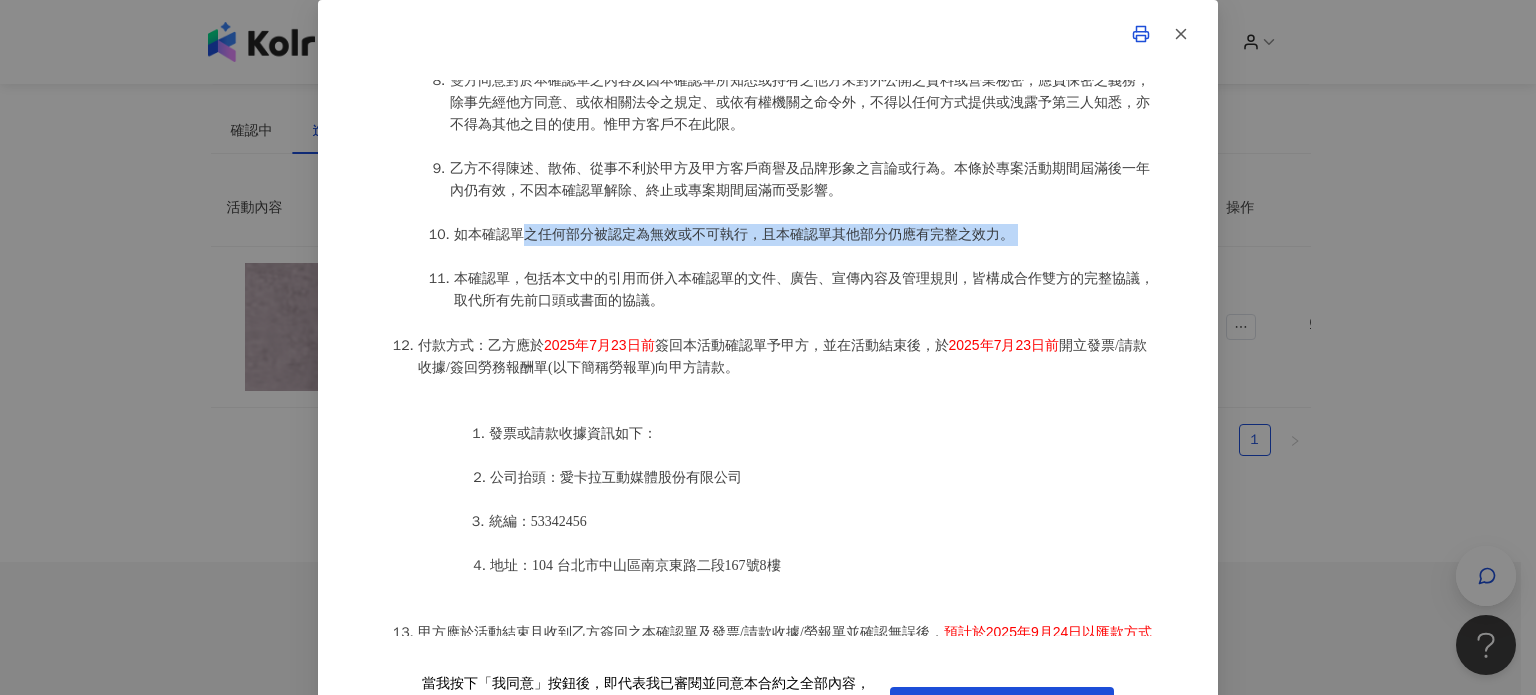 drag, startPoint x: 512, startPoint y: 242, endPoint x: 1000, endPoint y: 258, distance: 488.26224 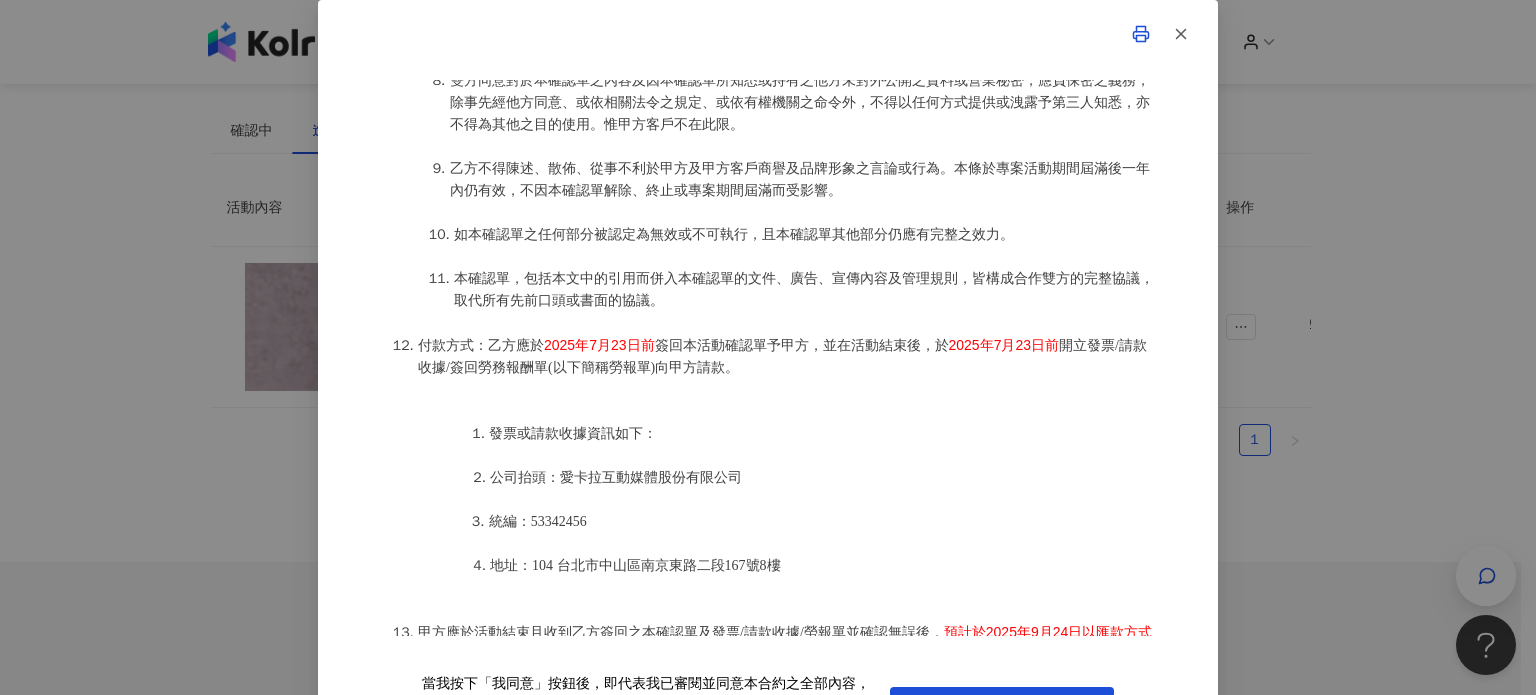 click on "乙方不得陳述、散佈、從事不利於甲方及甲方客戶商譽及品牌形象之言論或行為。本條於專案活動期間屆滿後一年內仍有效，不因本確認單解除、終止或專案期間屆滿而受影響。" at bounding box center [800, 179] 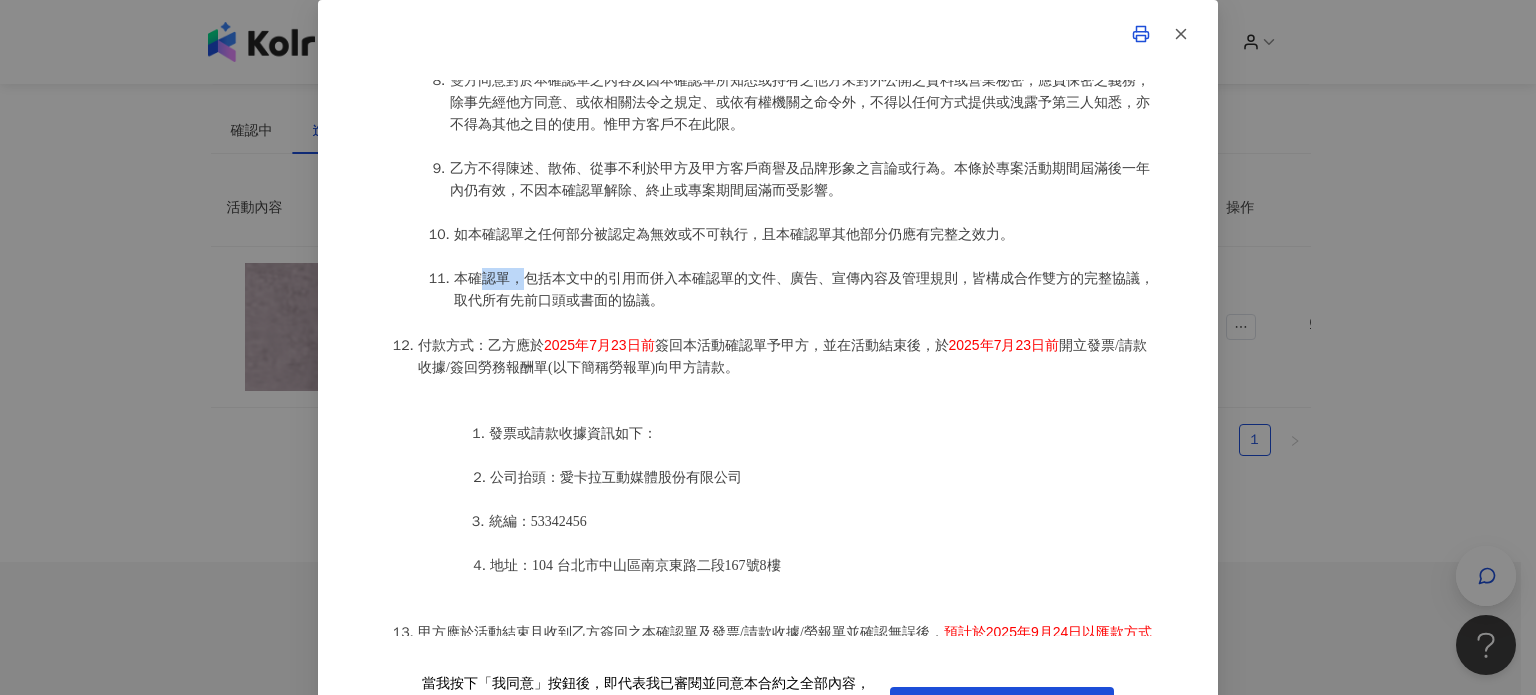 drag, startPoint x: 468, startPoint y: 295, endPoint x: 509, endPoint y: 295, distance: 41 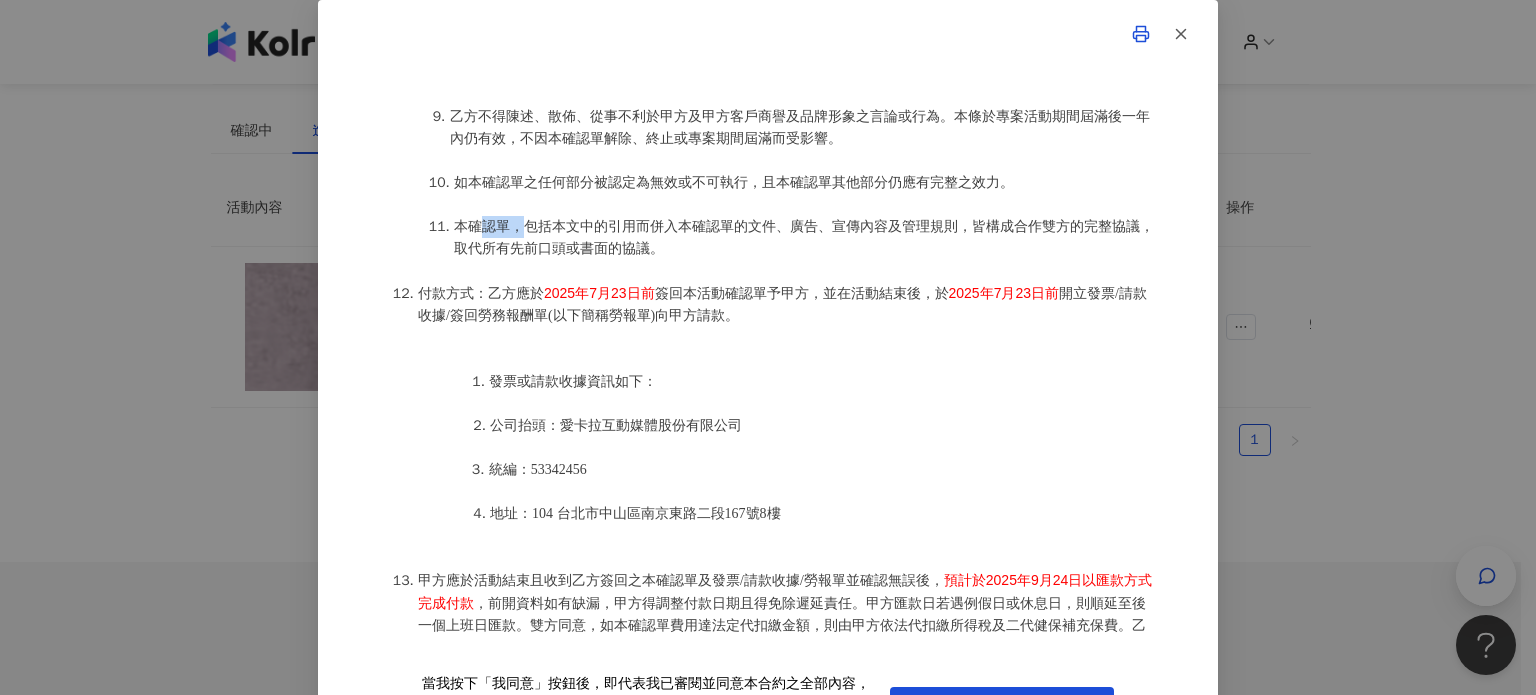 scroll, scrollTop: 2156, scrollLeft: 0, axis: vertical 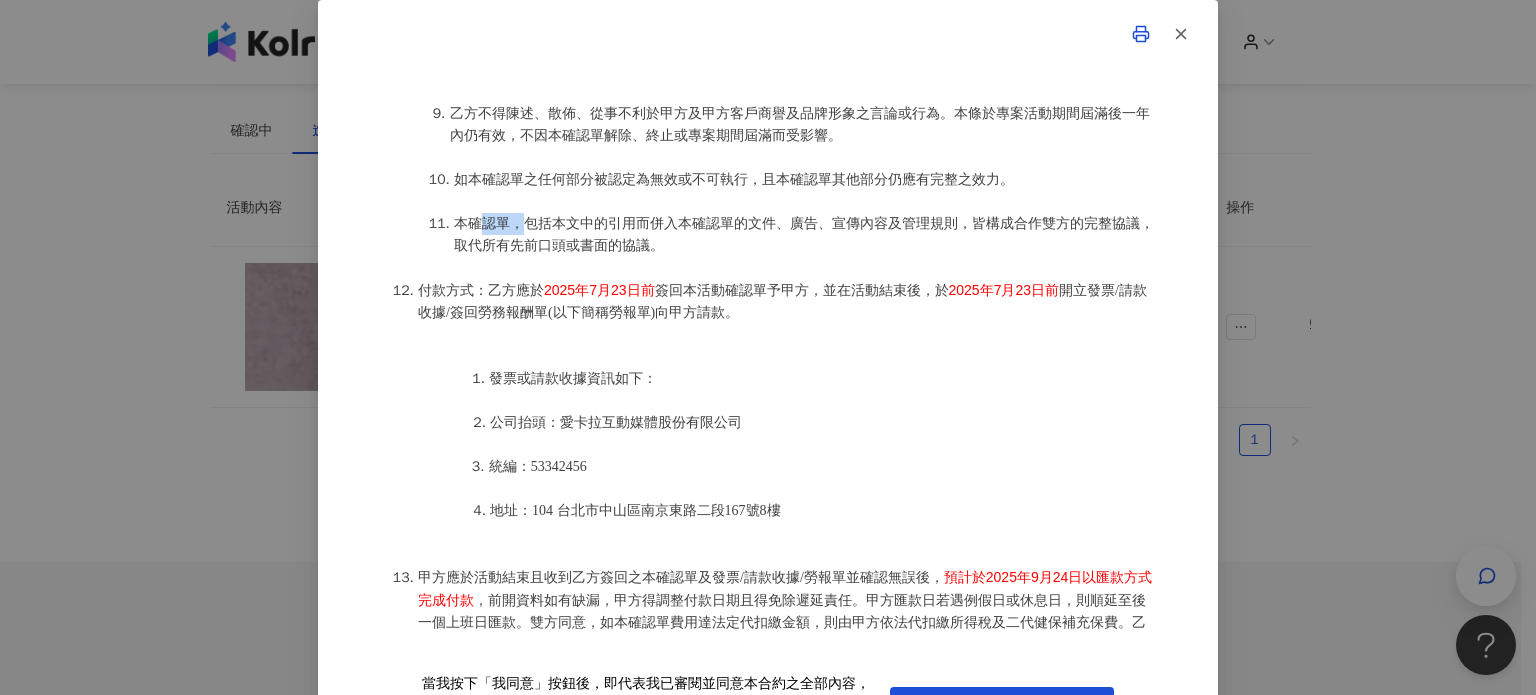 drag, startPoint x: 508, startPoint y: 307, endPoint x: 509, endPoint y: 320, distance: 13.038404 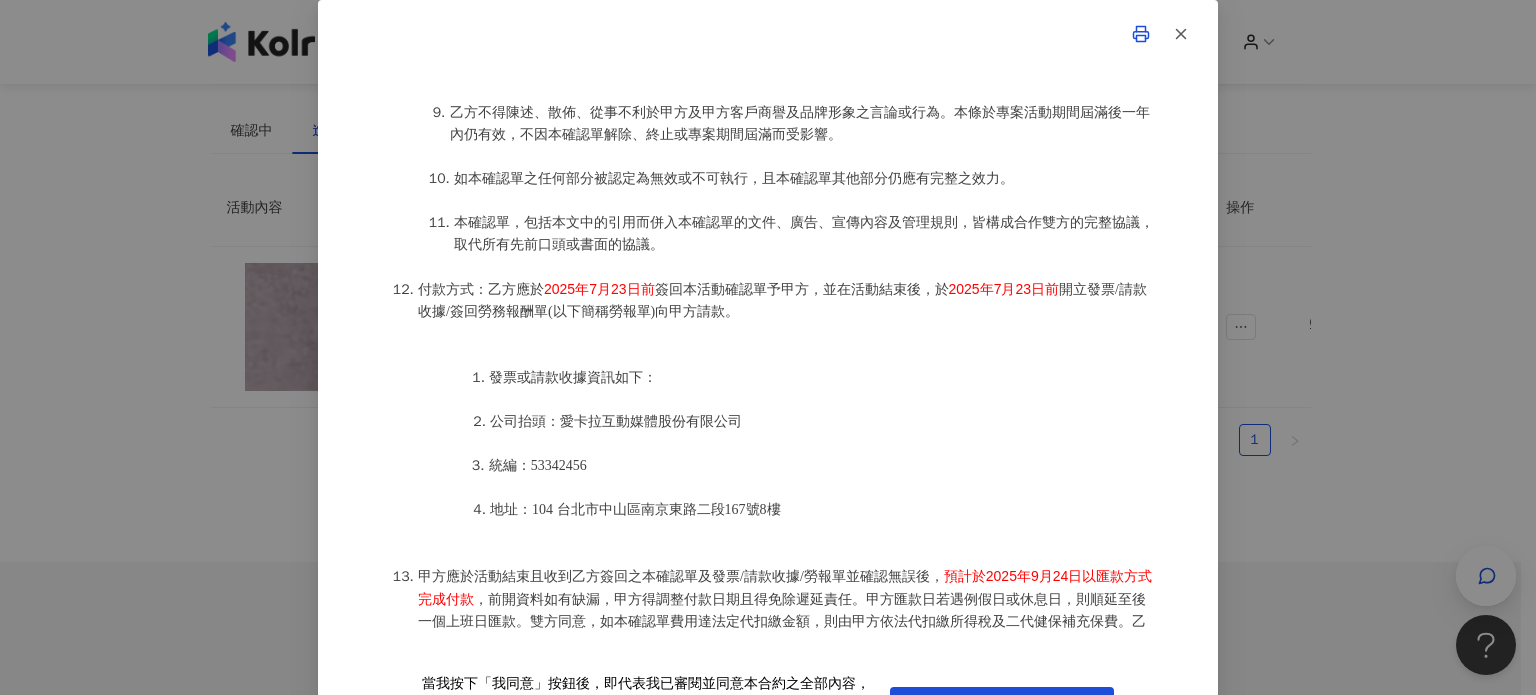click on "開立發票/請款收據/簽回勞務報酬單(以下簡稱勞報單)向甲方請款。" at bounding box center [782, 300] 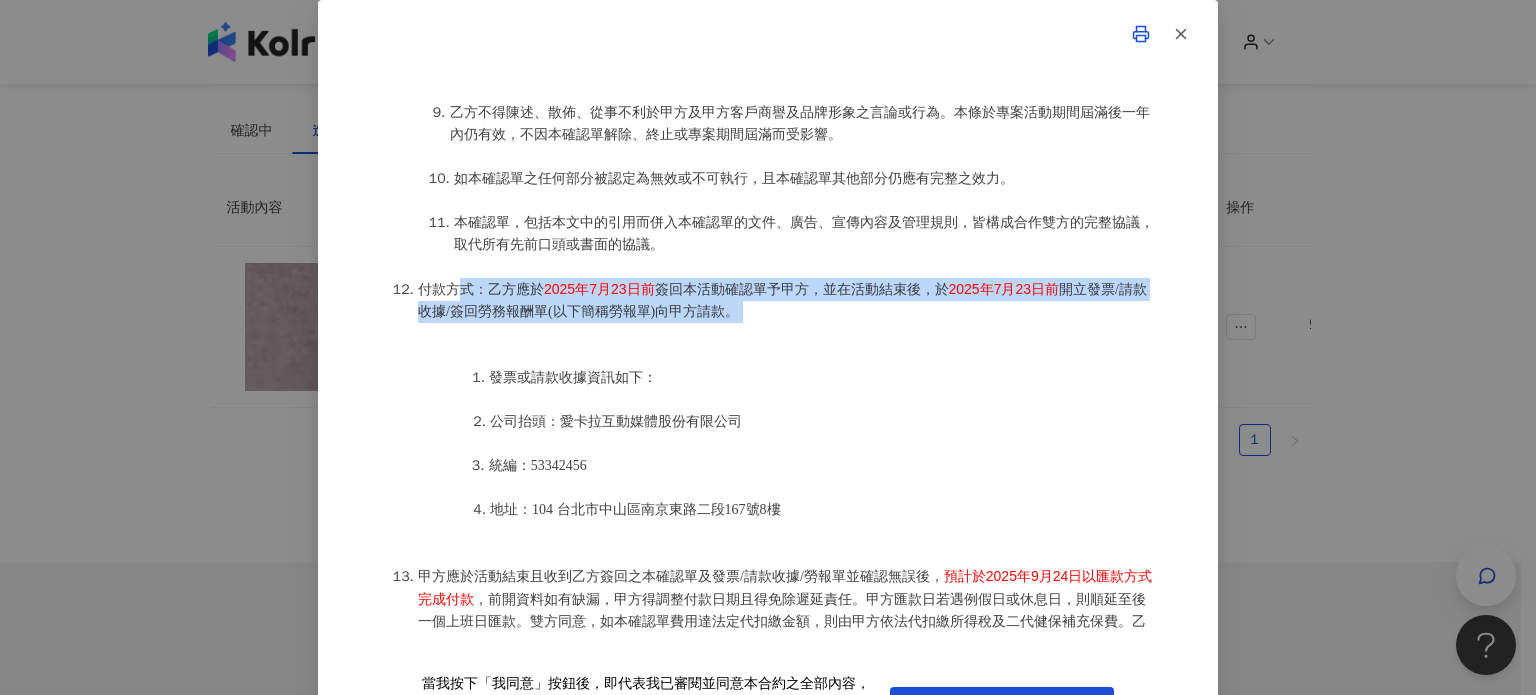 drag, startPoint x: 453, startPoint y: 299, endPoint x: 464, endPoint y: 341, distance: 43.416588 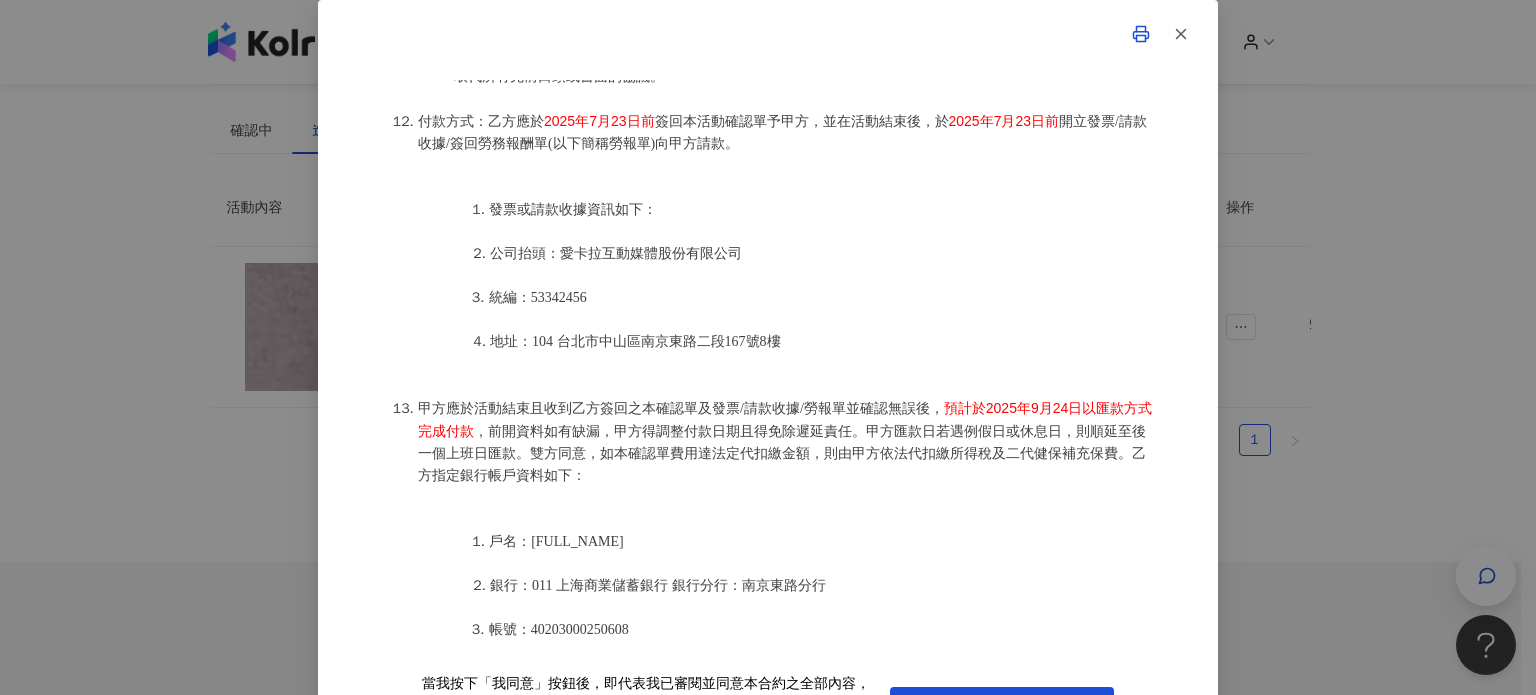 drag, startPoint x: 469, startPoint y: 370, endPoint x: 468, endPoint y: 391, distance: 21.023796 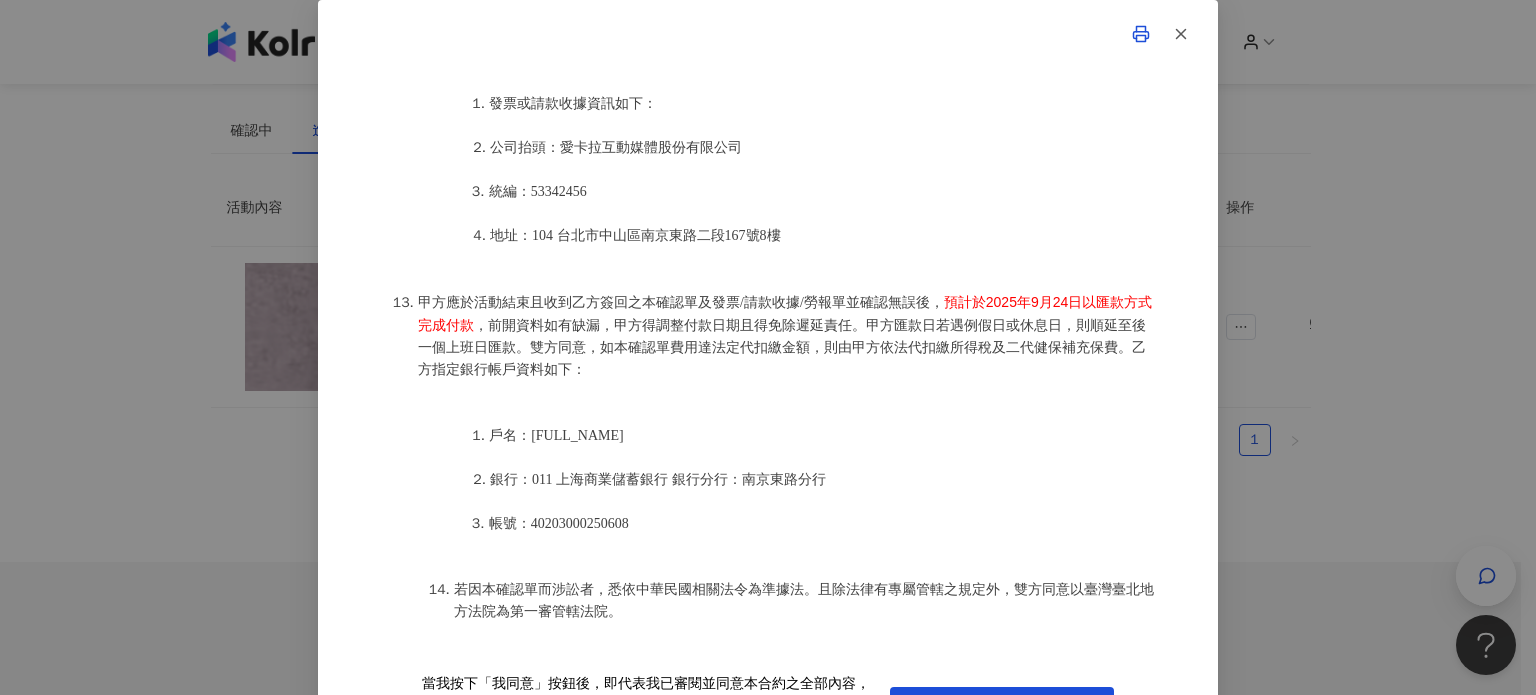 scroll, scrollTop: 2455, scrollLeft: 0, axis: vertical 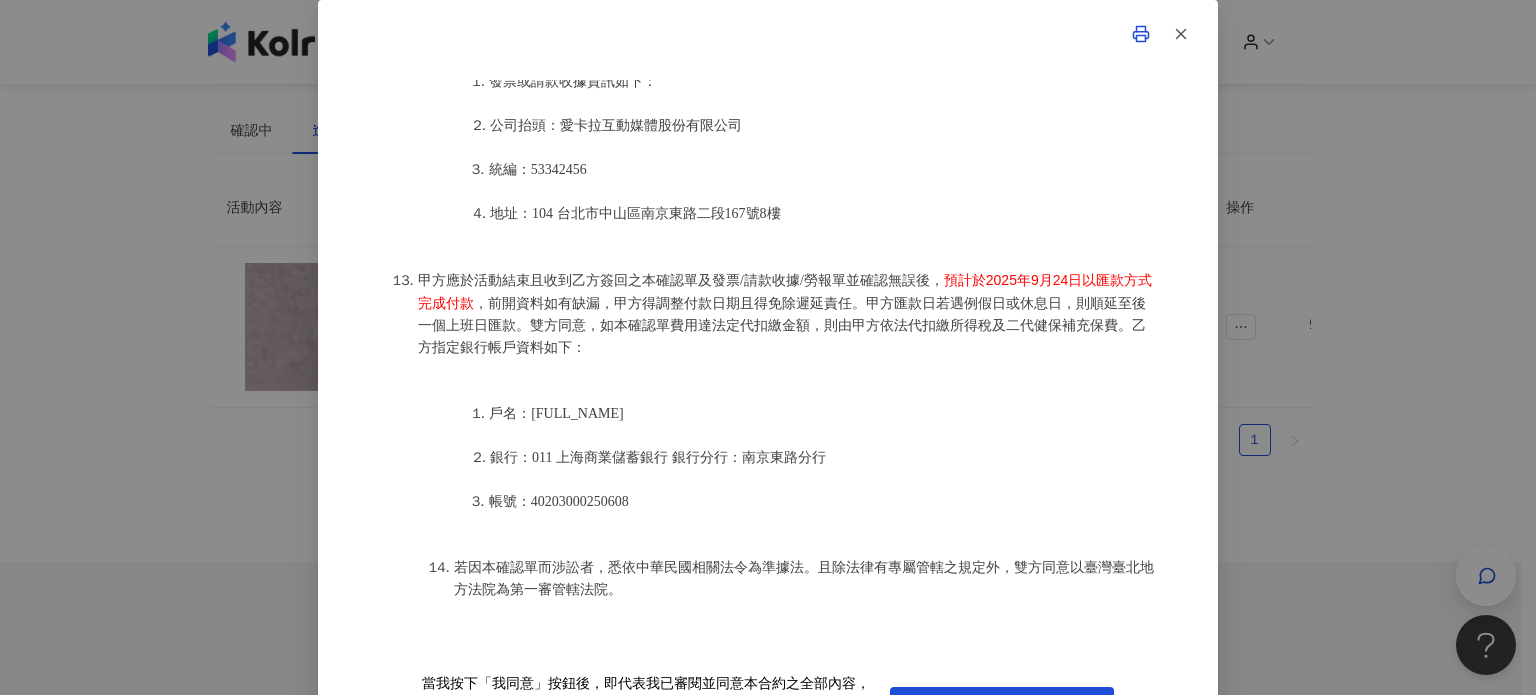 drag, startPoint x: 739, startPoint y: 346, endPoint x: 720, endPoint y: 387, distance: 45.188496 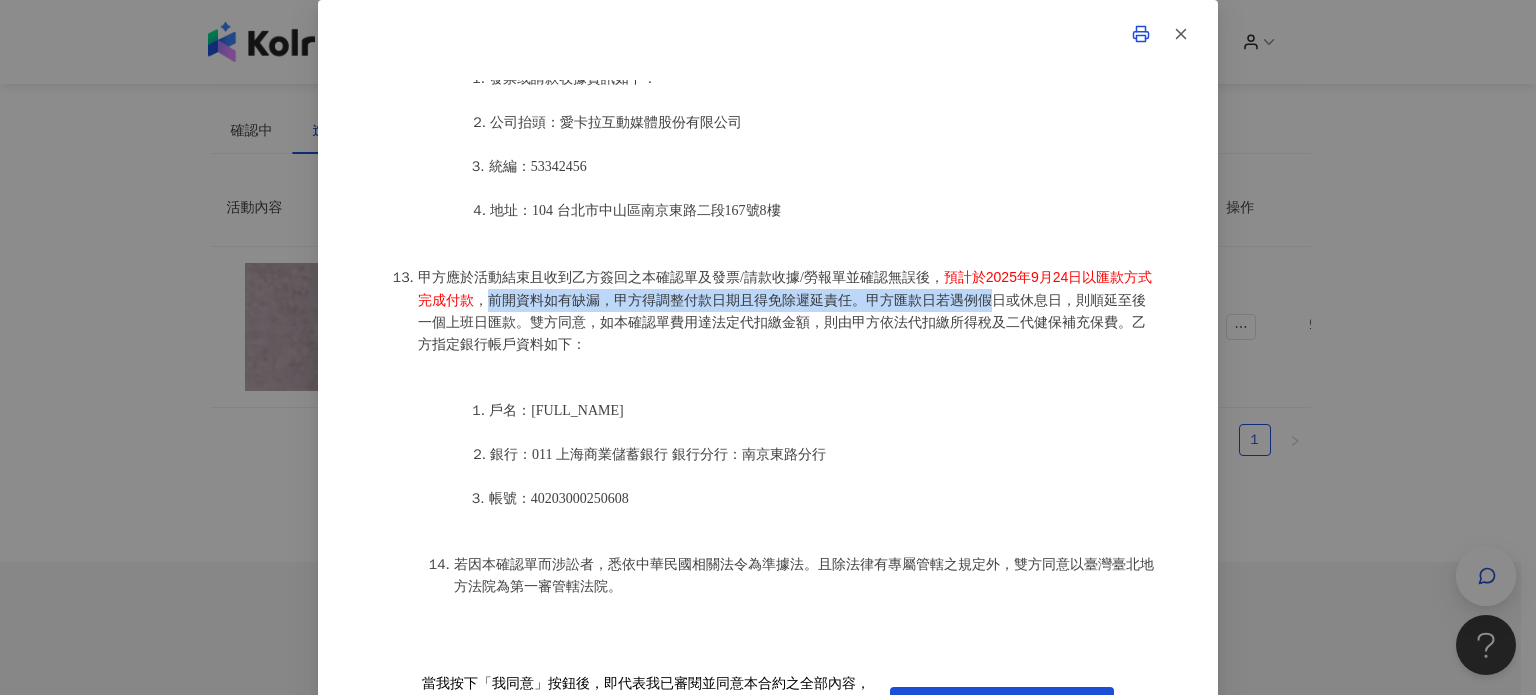 drag, startPoint x: 493, startPoint y: 313, endPoint x: 1001, endPoint y: 319, distance: 508.03543 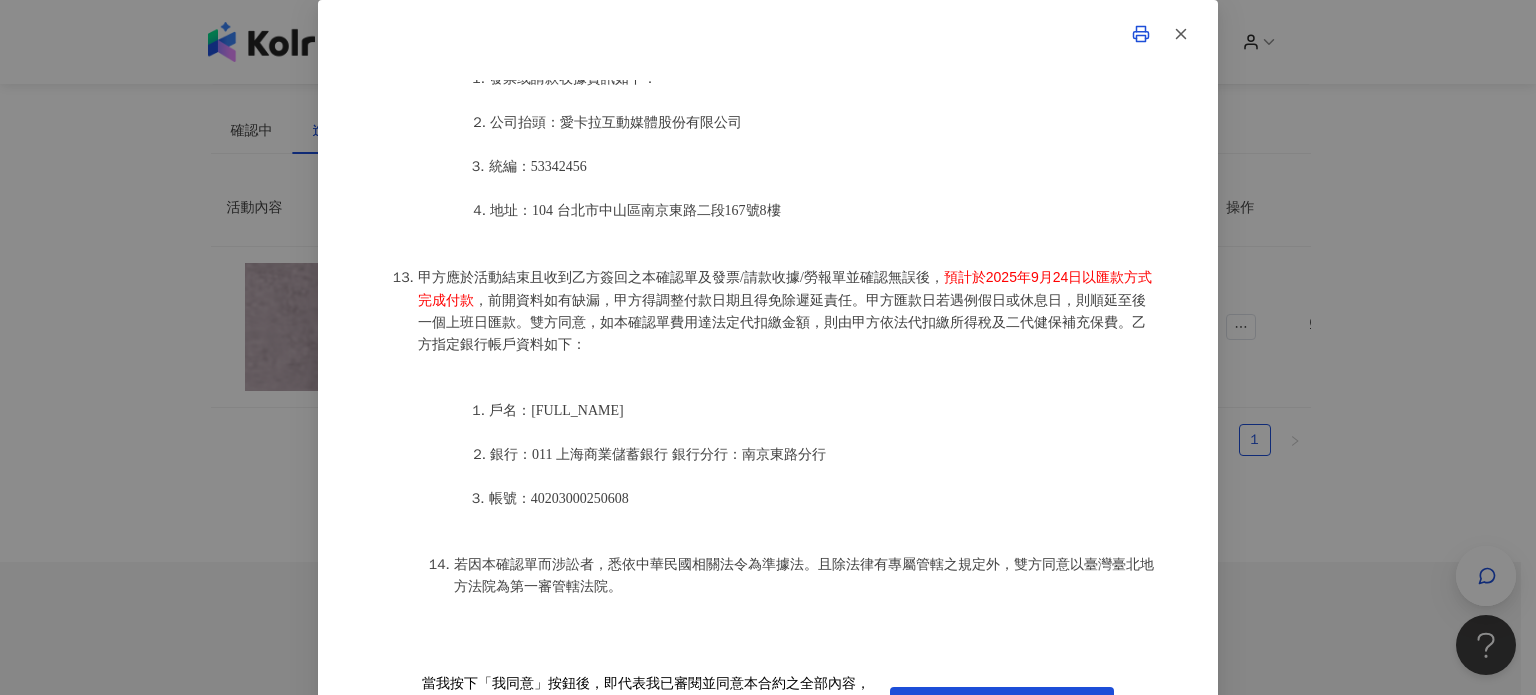 click on "，前開資料如有缺漏，甲方得調整付款日期且得免除遲延責任。甲方匯款日若遇例假日或休息日，則順延至後一個上班日匯款。雙方同意，如本確認單費用達法定代扣繳金額，則由甲方依法代扣繳所得稅及二代健保補充保費。乙方指定銀行帳戶資料如下：" at bounding box center [782, 322] 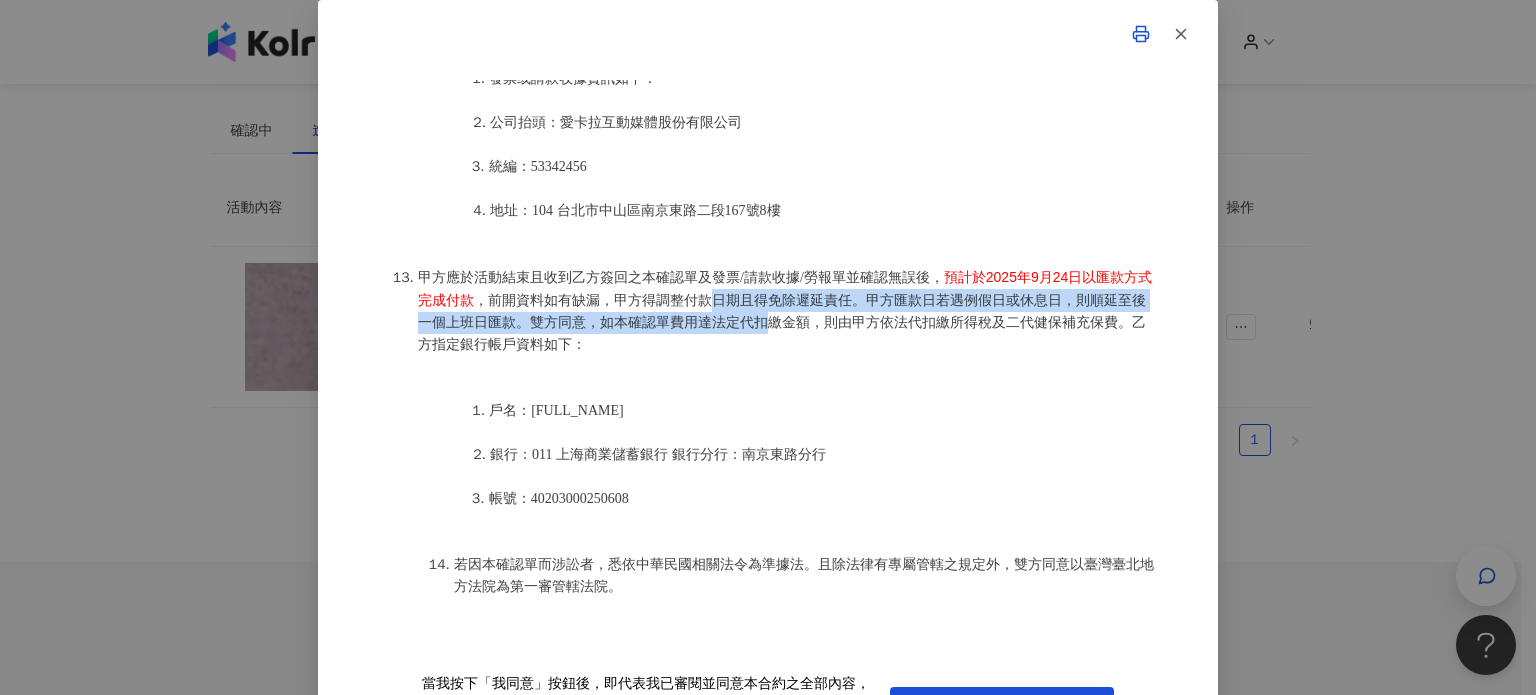 drag, startPoint x: 739, startPoint y: 312, endPoint x: 788, endPoint y: 332, distance: 52.924473 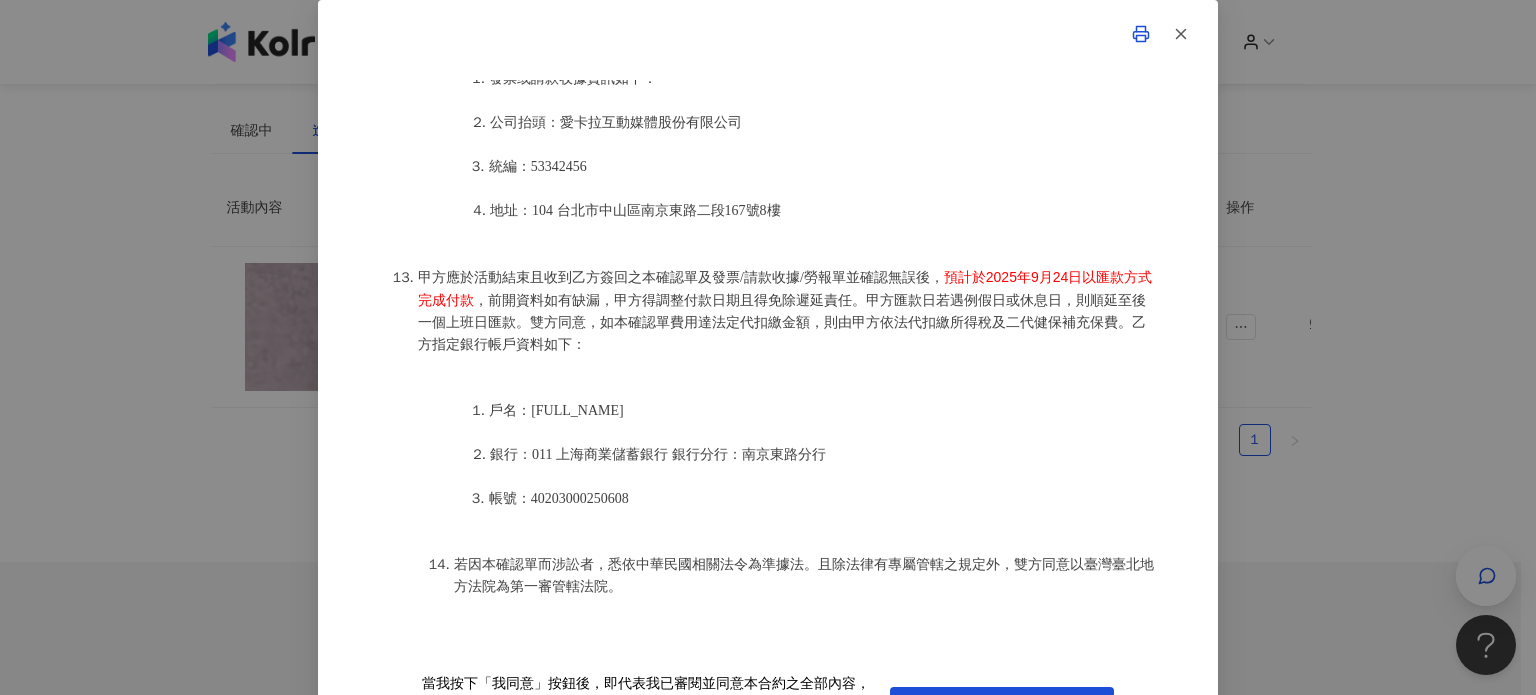 drag, startPoint x: 788, startPoint y: 332, endPoint x: 849, endPoint y: 401, distance: 92.09777 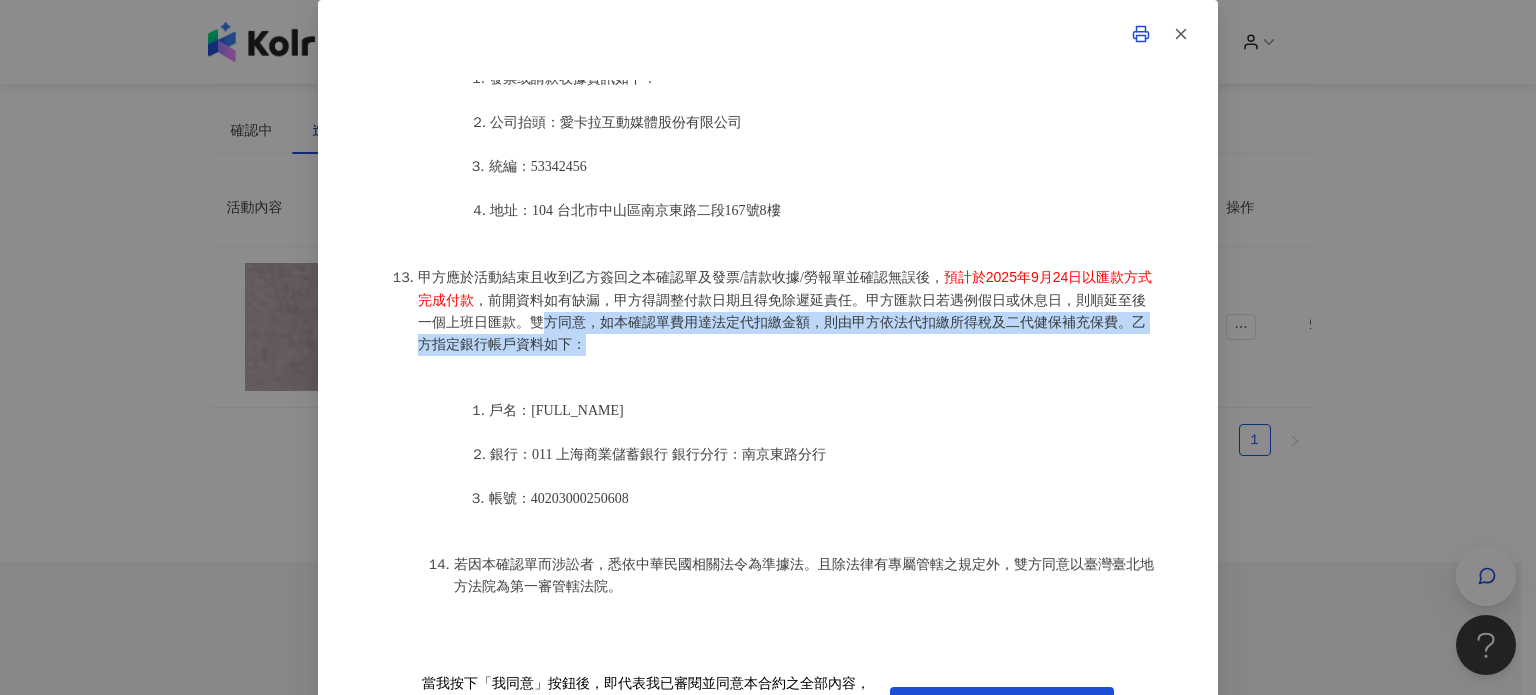 drag, startPoint x: 639, startPoint y: 354, endPoint x: 551, endPoint y: 316, distance: 95.85406 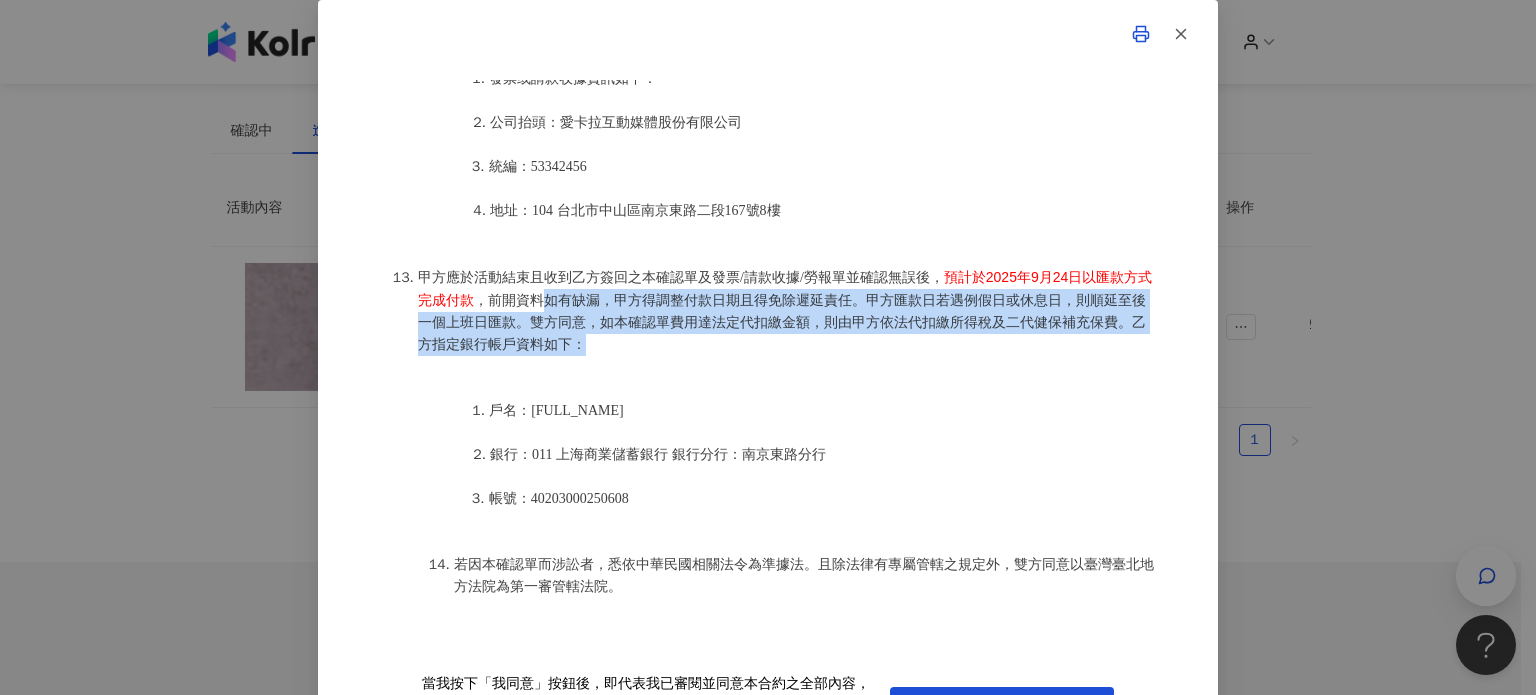 click on "甲方應於活動結束且收到乙方簽回之本確認單及發票/請款收據/勞報單並確認無誤後， 預計於2025年9月24日以匯款方式完成付款 ，前開資料如有缺漏，甲方得調整付款日期且得免除遲延責任。甲方匯款日若遇例假日或休息日，則順延至後一個上班日匯款。雙方同意，如本確認單費用達法定代扣繳金額，則由甲方依法代扣繳所得稅及二代健保補充保費。乙方指定銀行帳戶資料如下：" at bounding box center [788, 311] 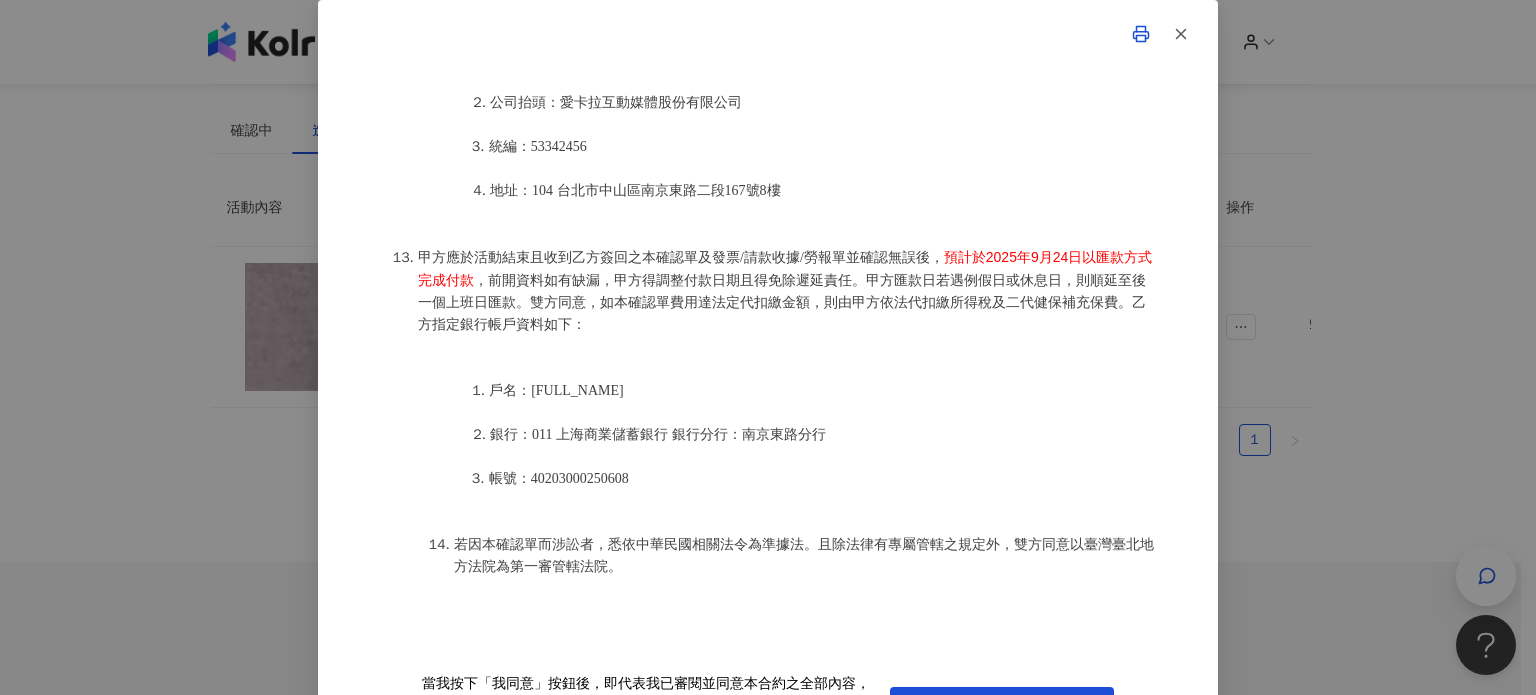 scroll, scrollTop: 2484, scrollLeft: 0, axis: vertical 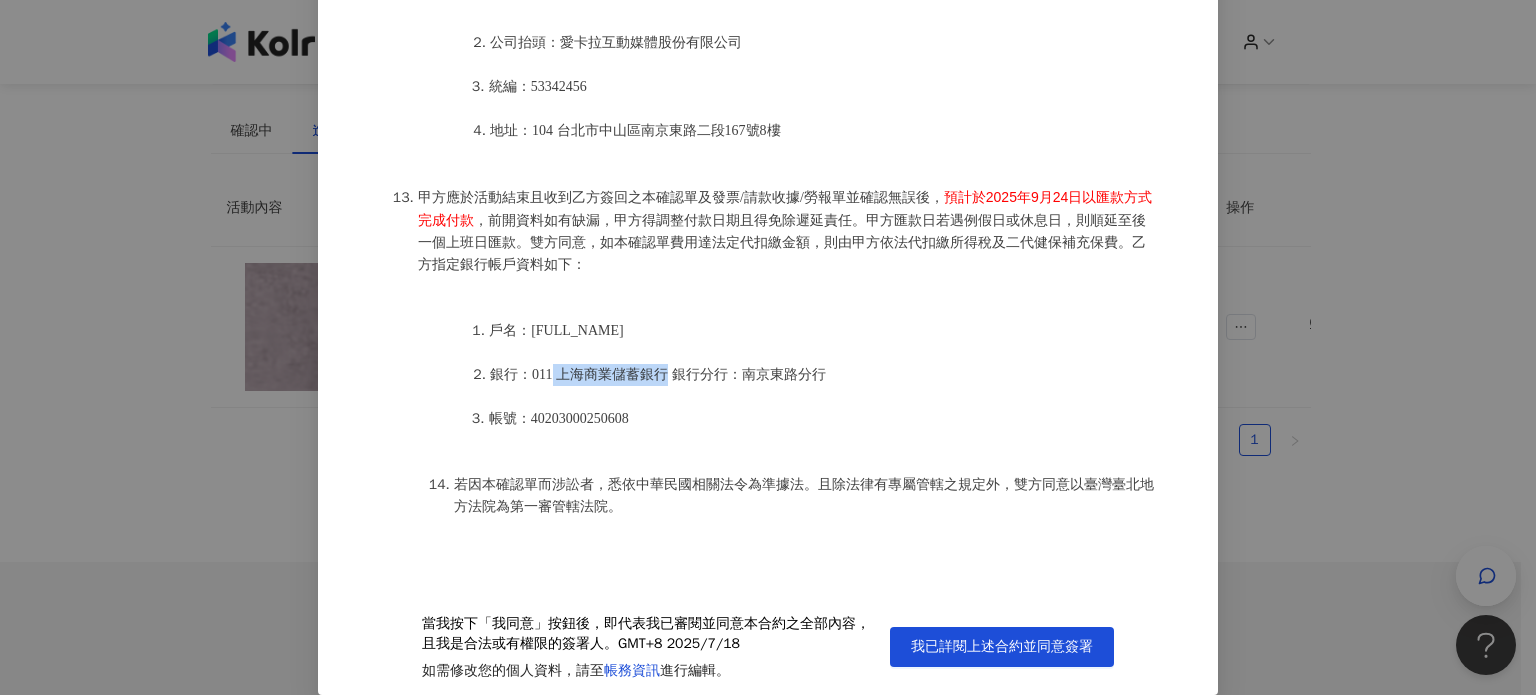 drag, startPoint x: 551, startPoint y: 375, endPoint x: 666, endPoint y: 383, distance: 115.27792 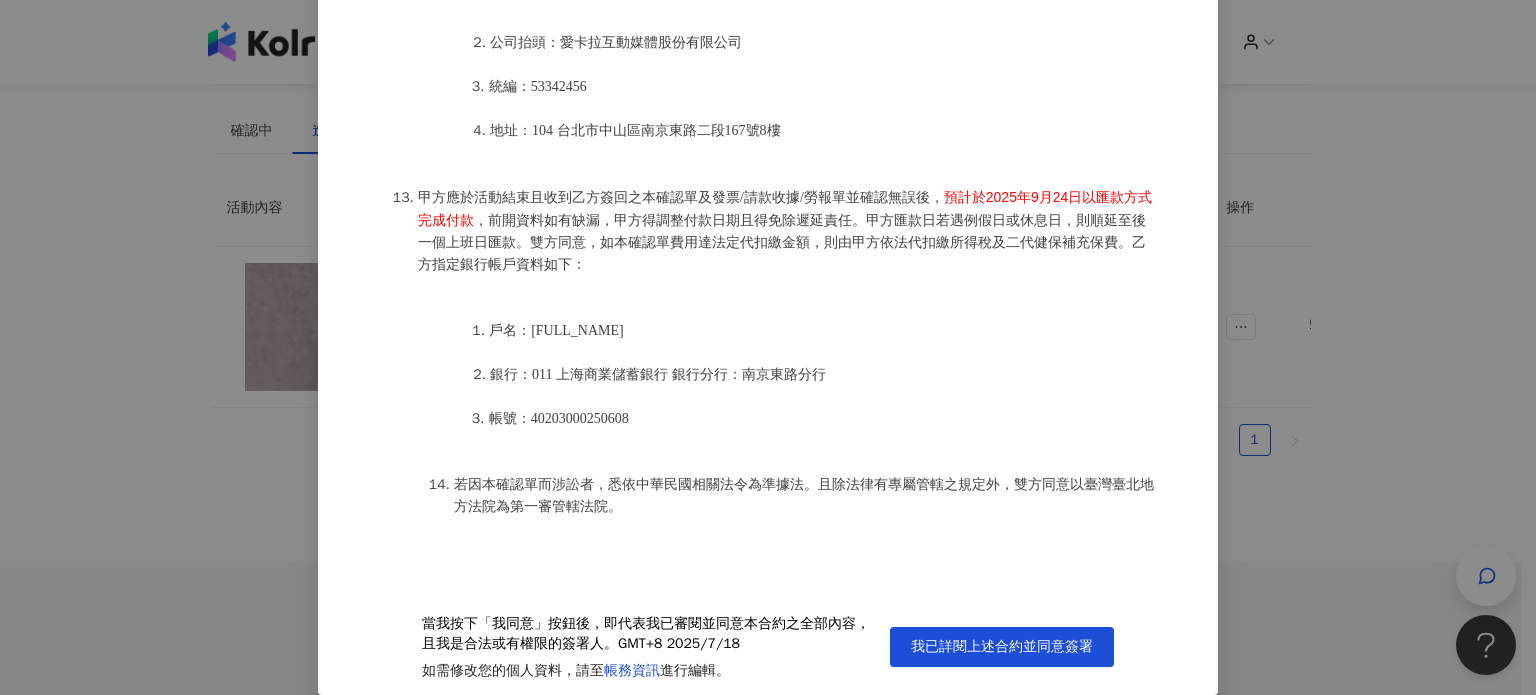 click on "詹可旬(以下簡稱乙方)保證有權簽署本確認單，簽署後即表示上列專案合作人員接受與愛卡拉互動媒體股份有限公司(以下簡稱甲方)簽署之活動確認單，並同意執行雙方所約定之合作項目。
簽署本確認單後，雙方需遵從 佳乳_福樂乳品組_鈣多多_202507_KOL圖文 專案活動條件，不得取消確認單或中途終止。
合作項目： Facebook圖文一則
執行時間： 乙方應於2025年8月10日發布於乙方專案合作人員所屬之 Facebook (https://www.facebook.com/Kerstin.chan91)平台，若上線日期有所變動，則依雙方另行約定之日期為準。
乙方於 雙方協議之日期前 需提供甲方過稿，除圖文內容有違反法令、侵害他人權利情形可不限次數修改外，其餘內容可過稿次數至多兩次。過稿完成後始為定稿，乙方應依定稿版本內容發布。
乙方應於上線後七天內須提供 Facebook
Facebook
Facebook" at bounding box center (768, -490) 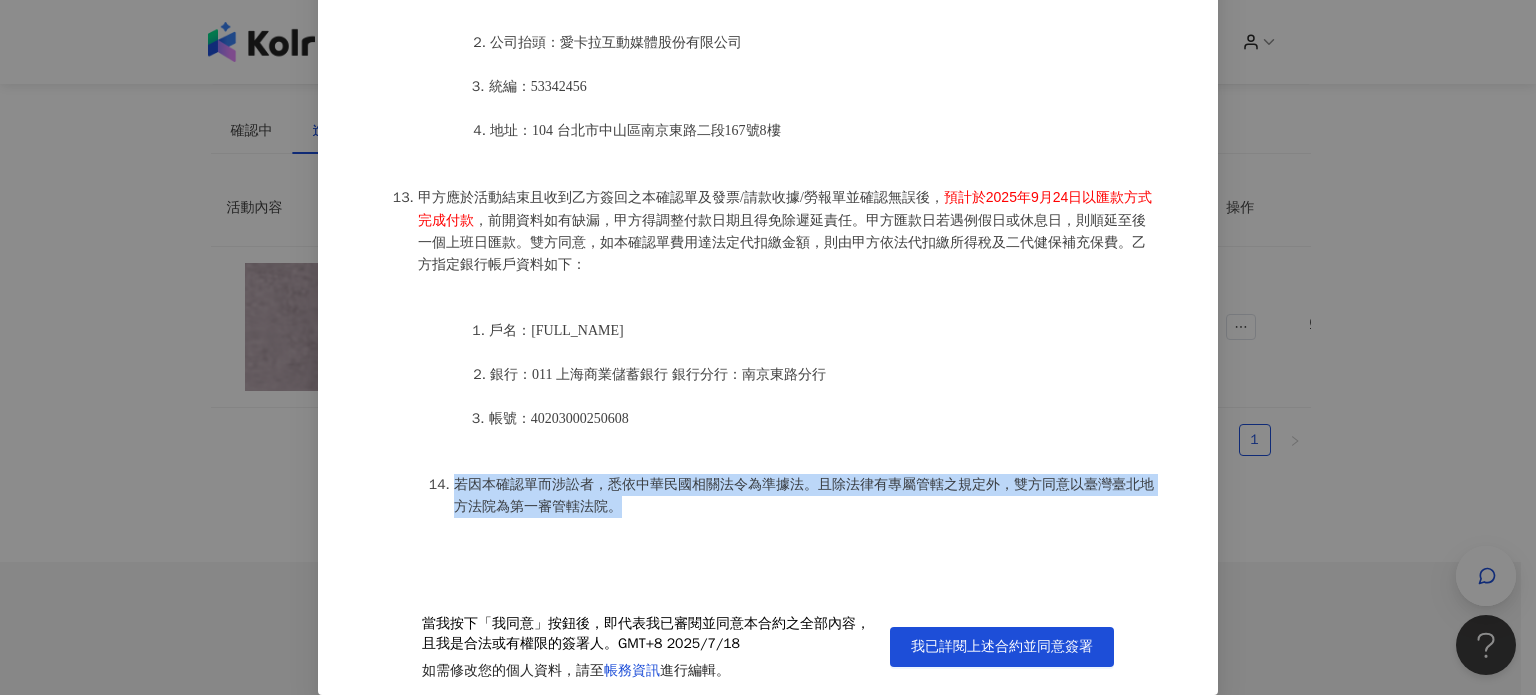 drag, startPoint x: 449, startPoint y: 476, endPoint x: 801, endPoint y: 498, distance: 352.68683 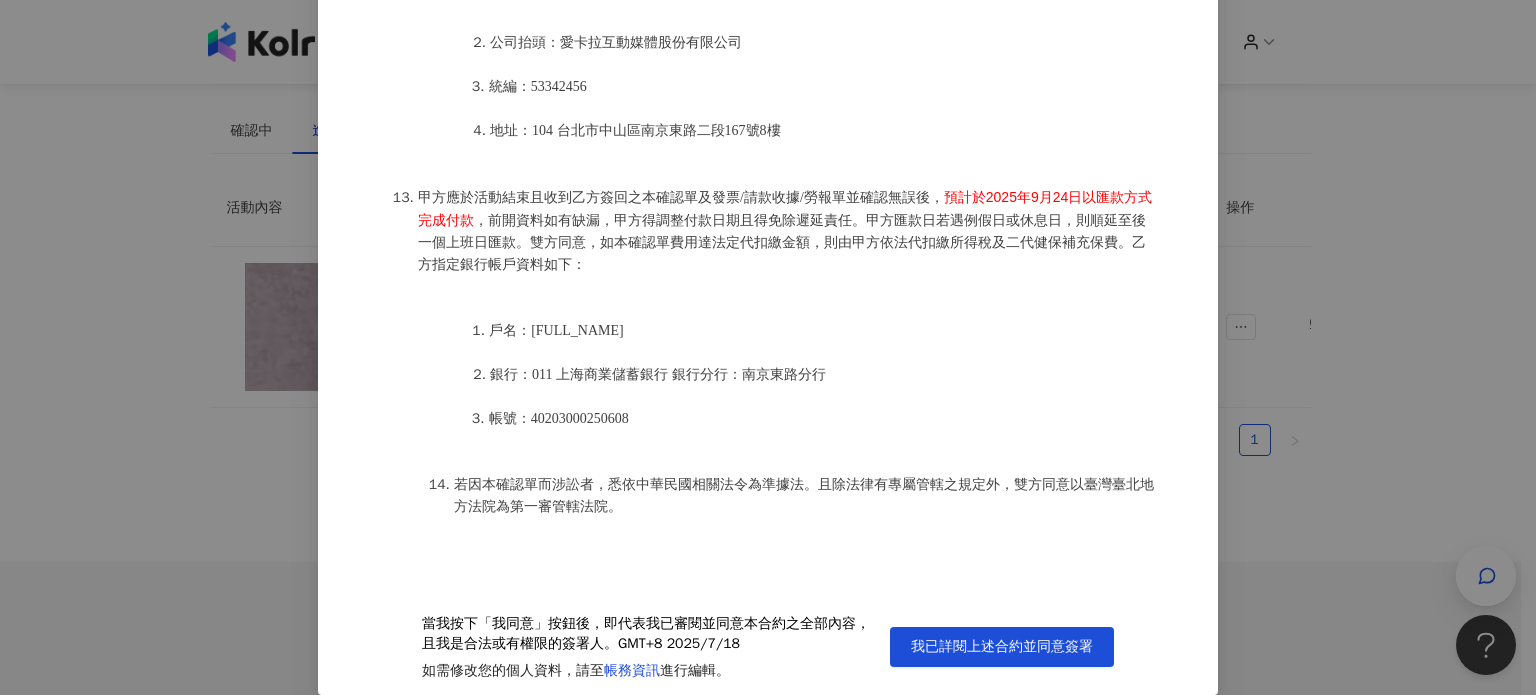 click on "活動確認單
約定雙方
甲方名稱：愛卡拉互動媒體股份有限公司
甲方負責人：[PERSON]
甲方統一編號：53342456
甲方地址：104 [CITY] [DISTRICT]南京東路二段167號8樓
甲方專案負責人：[PERSON]
甲方專案負責人電話：02 8768 1110
甲方專案負責人 Email：[USERNAME]@[DOMAIN]
乙方名稱：[PERSON]
乙方地址：新北市瑞芳區明燈路一段117號
乙方統一編號/身分證字號：G221993965
專案活動期間：2025年07月09日至2025年09月30日
費用（新台幣，含稅)： 39777
約定條款
[PERSON](以下簡稱乙方)保證有權簽署本確認單，簽署後即表示上列專案合作人員接受與愛卡拉互動媒體股份有限公司(以下簡稱甲方)簽署之活動確認單，並同意執行雙方所約定之合作項目。
簽署本確認單後，雙方需遵從 佳乳_福樂乳品組_鈣多多_202507_KOL圖文 專案活動條件，不得取消確認單或中途終止。" at bounding box center [768, 347] 